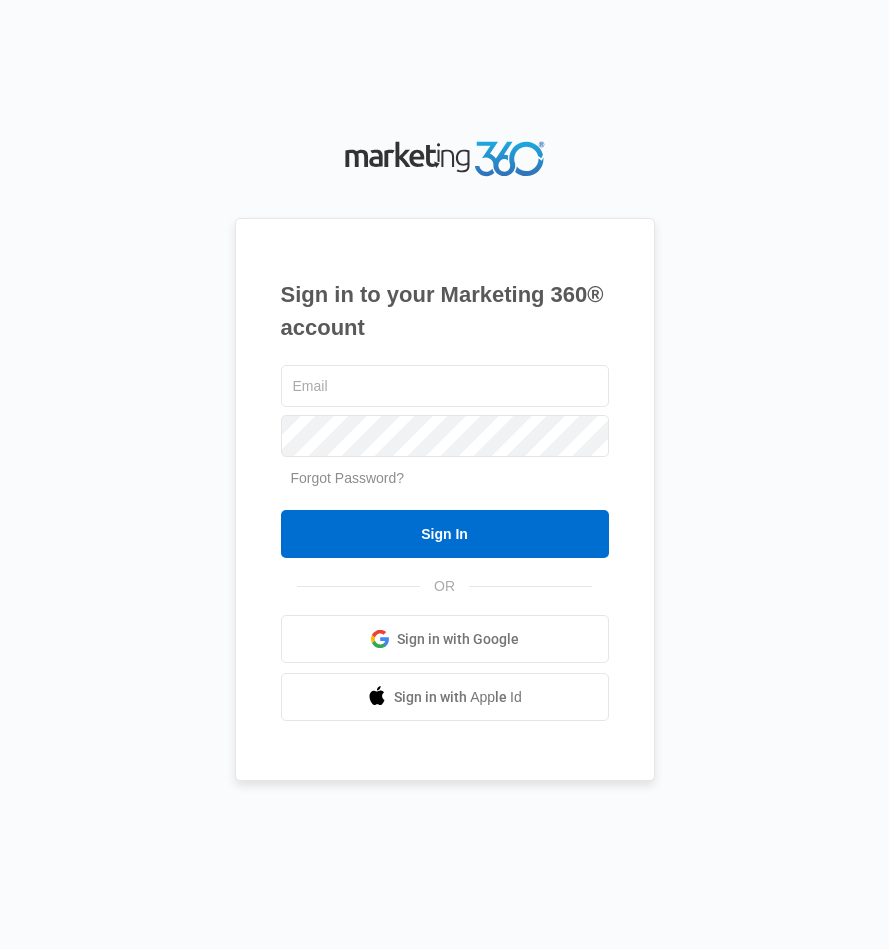scroll, scrollTop: 0, scrollLeft: 0, axis: both 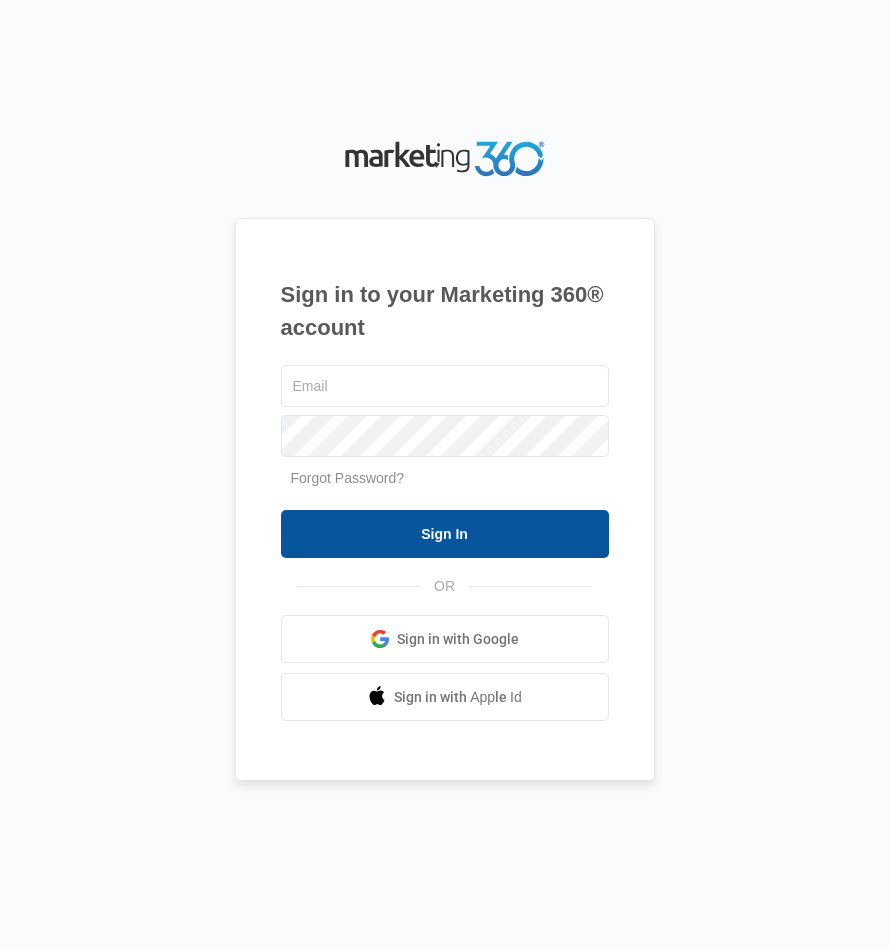type on "[EMAIL]" 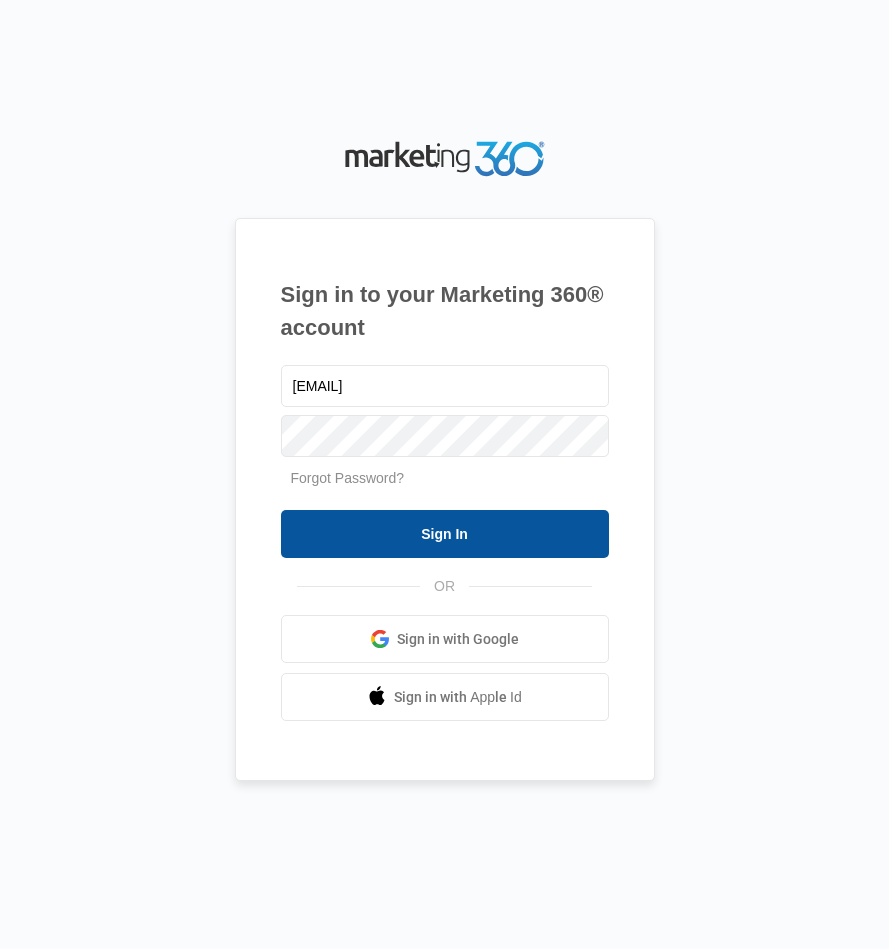 click on "Sign In" at bounding box center [445, 534] 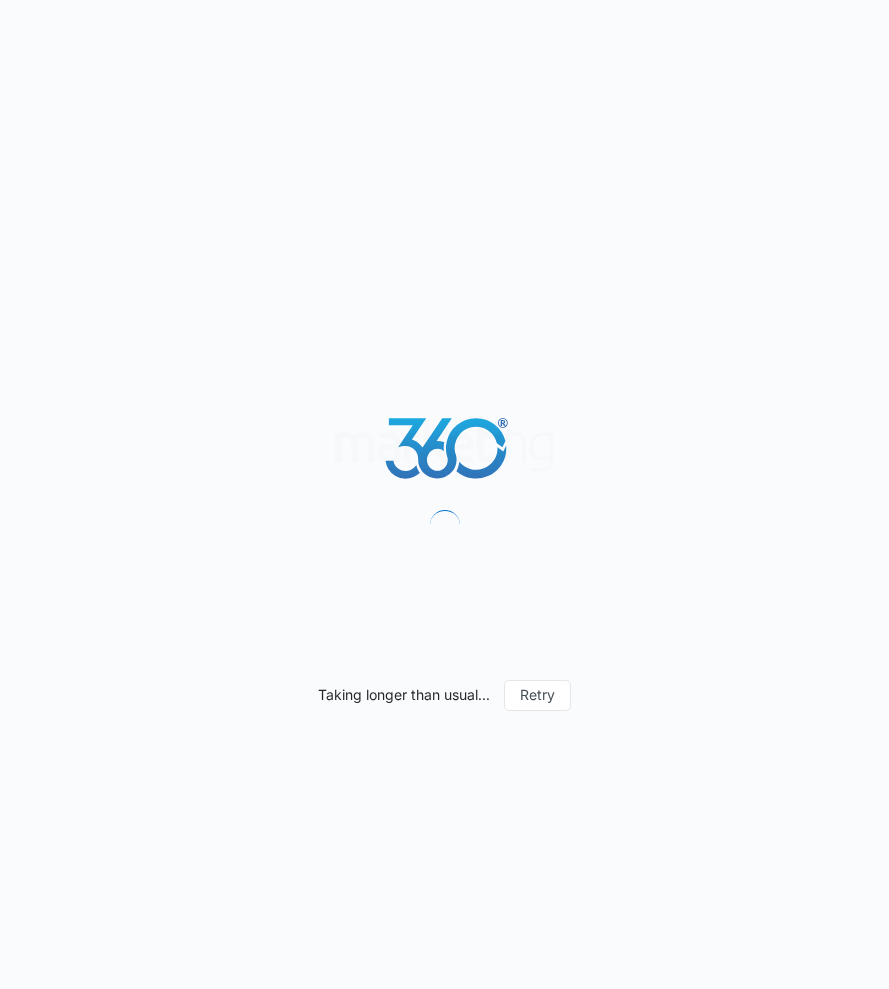 scroll, scrollTop: 0, scrollLeft: 0, axis: both 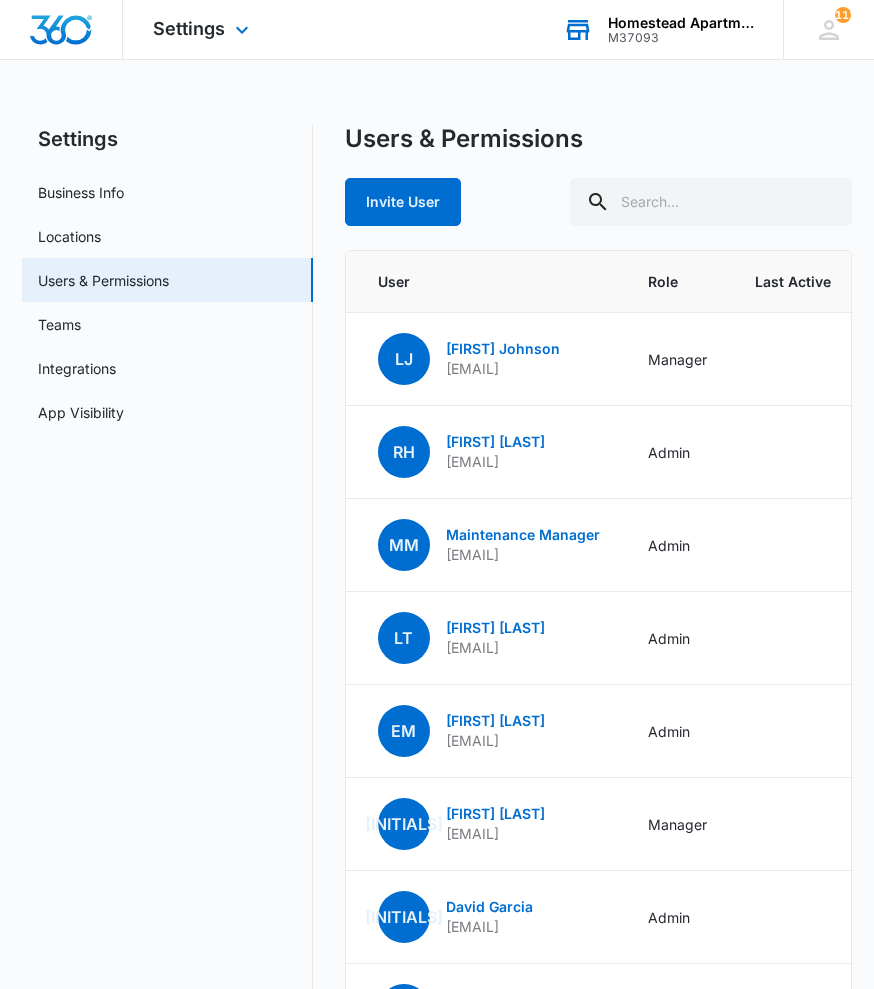 click on "Homestead Apartments" at bounding box center (681, 23) 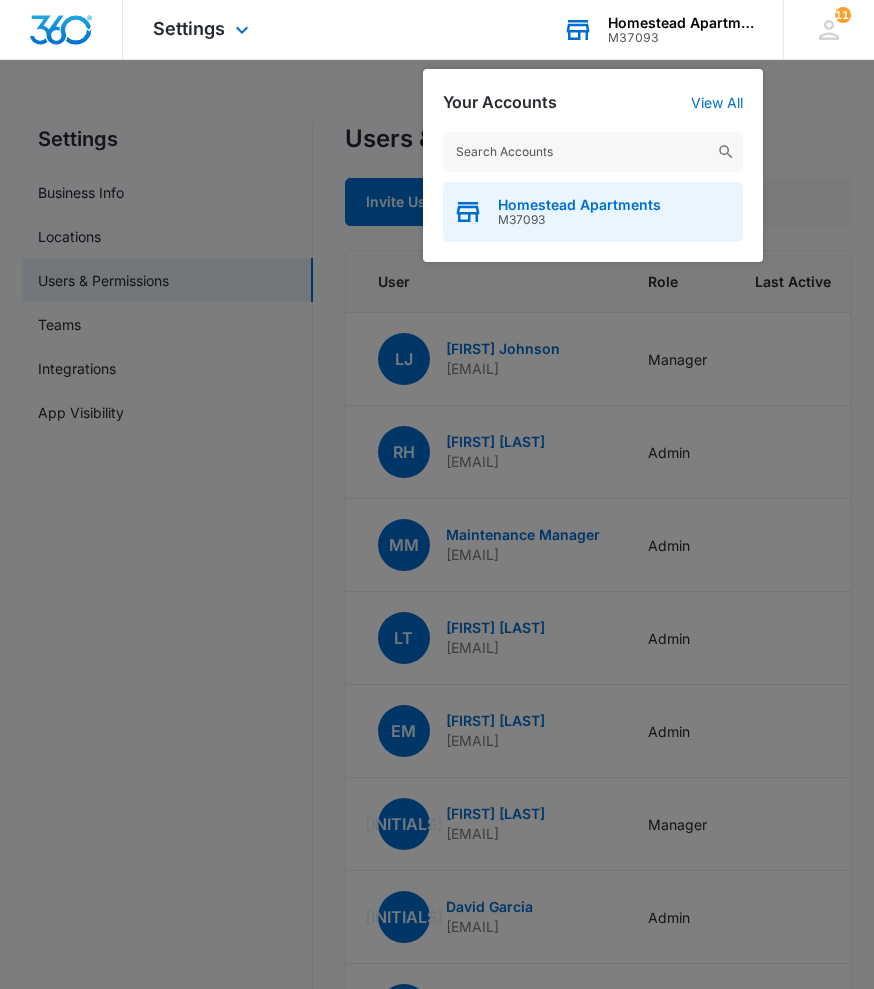 click on "M37093" at bounding box center (579, 220) 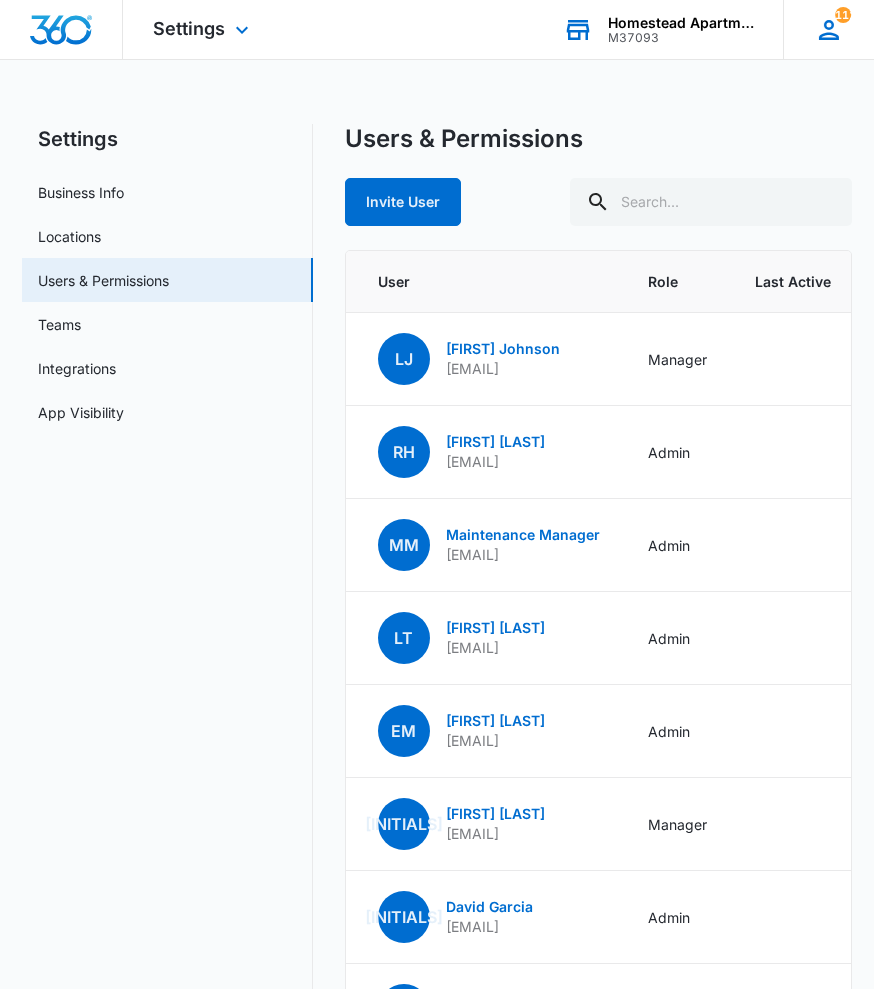 click 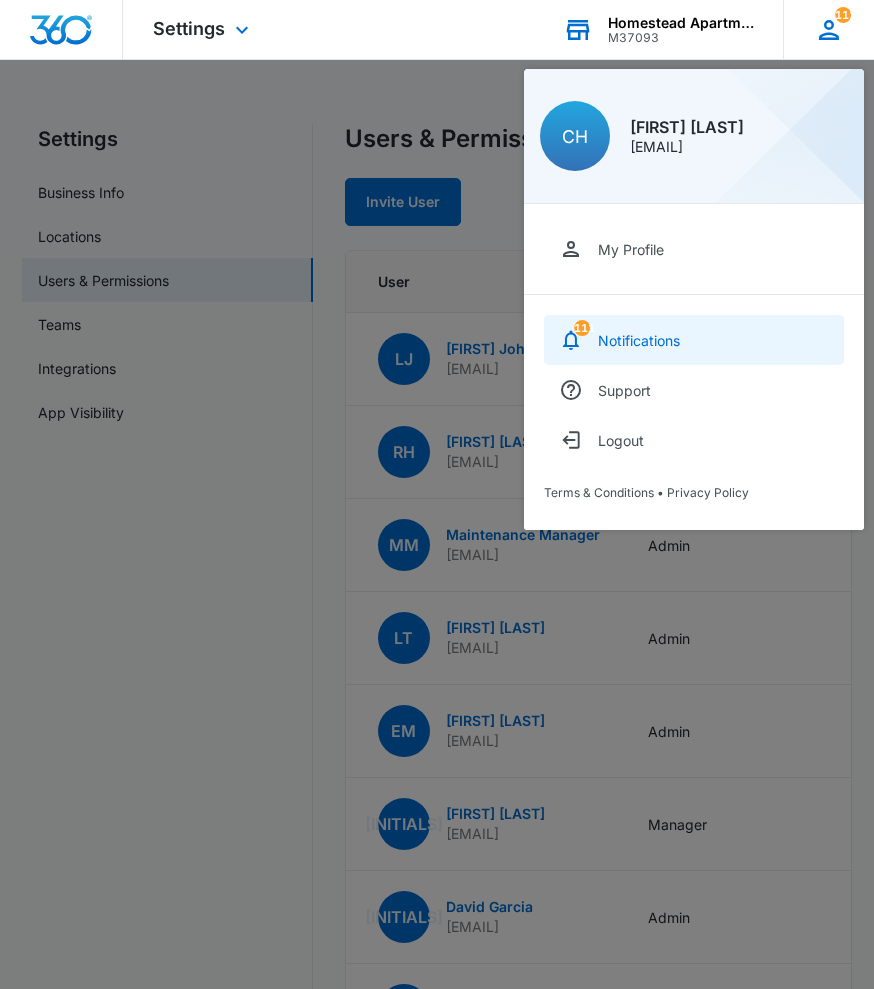 click on "111 Notifications" at bounding box center [694, 340] 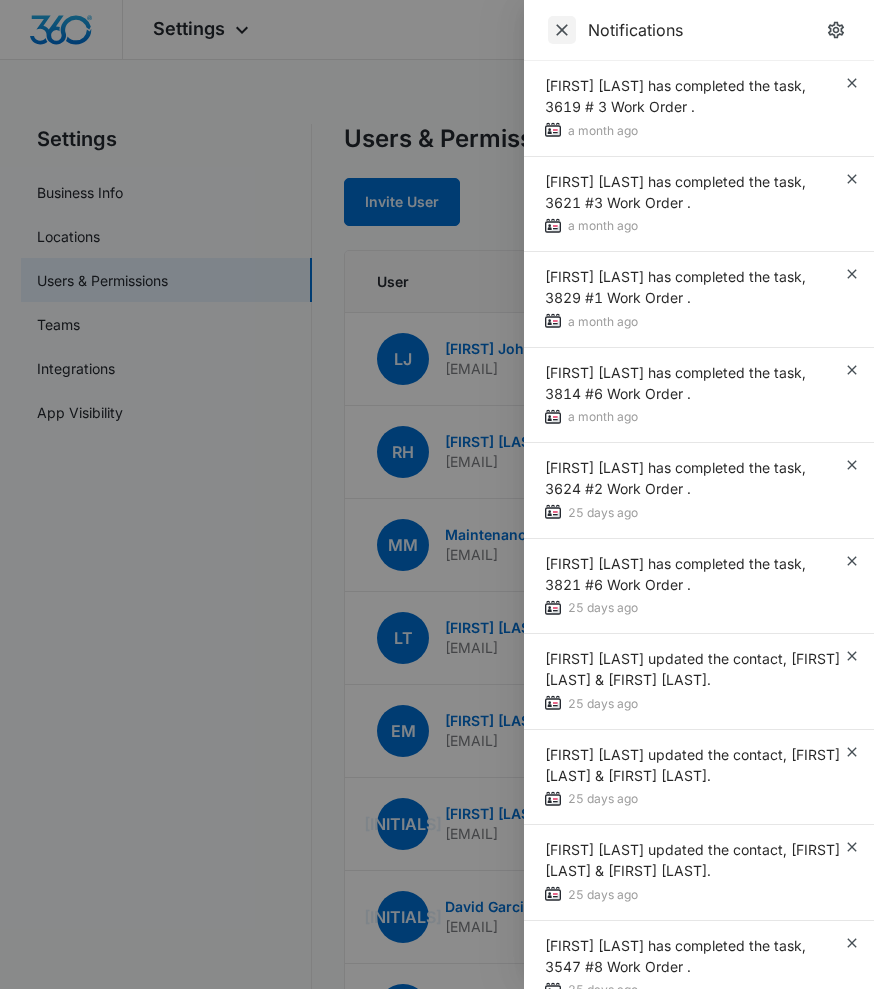 click 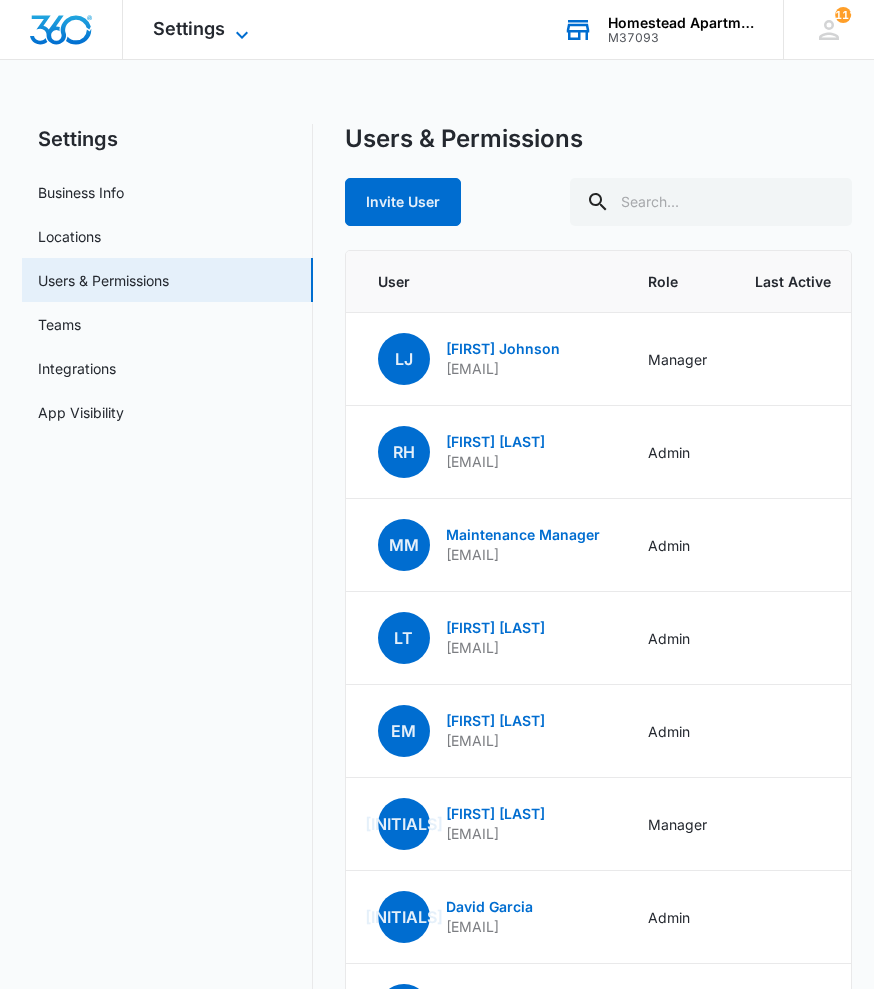 click 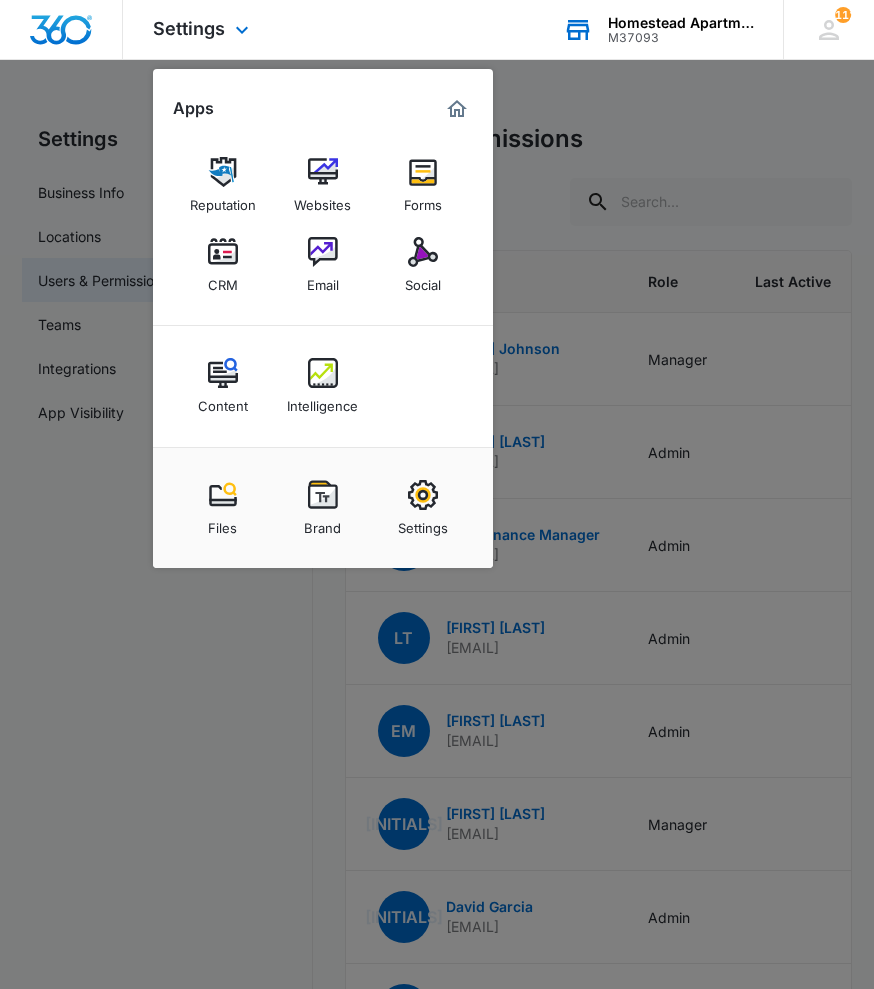 click on "Settings Apps Reputation Websites Forms CRM Email Social Content Intelligence Files Brand Settings Homestead Apartments M37093 Your Accounts View All 111 CH Cassandra Hilburn hslease@vintage-corp.com My Profile 111 Notifications Support Logout Terms & Conditions   •   Privacy Policy" at bounding box center [437, 30] 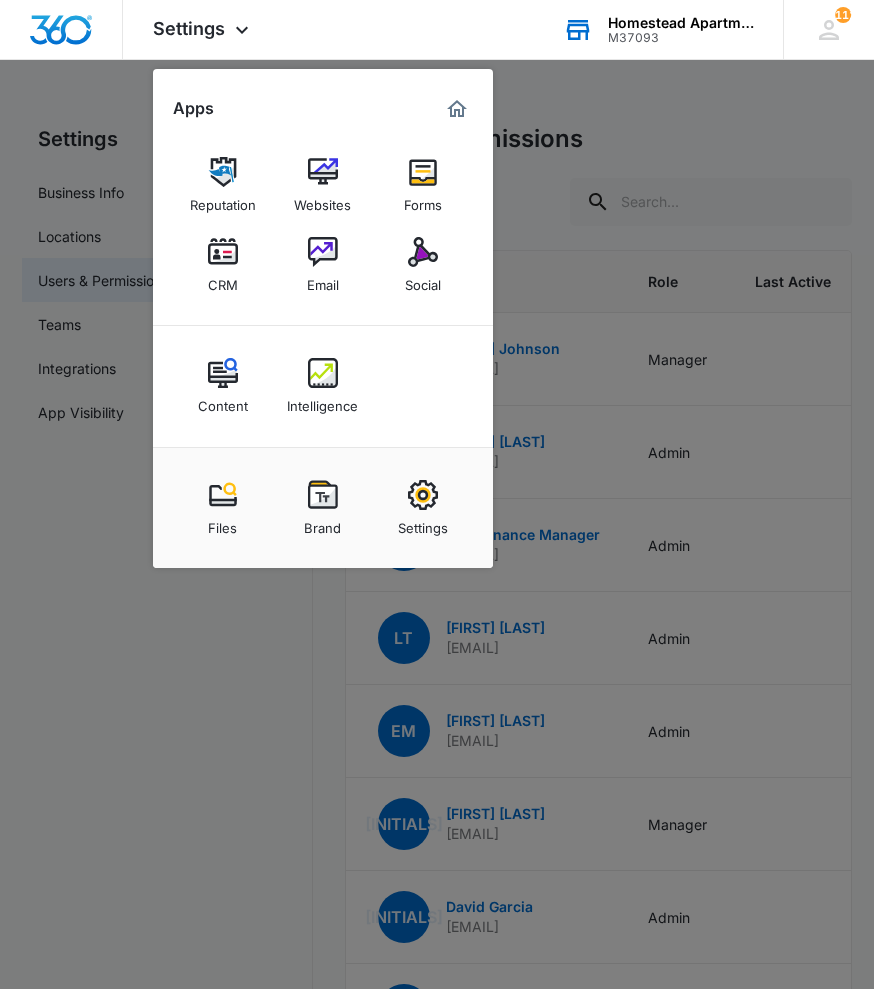 click at bounding box center (437, 494) 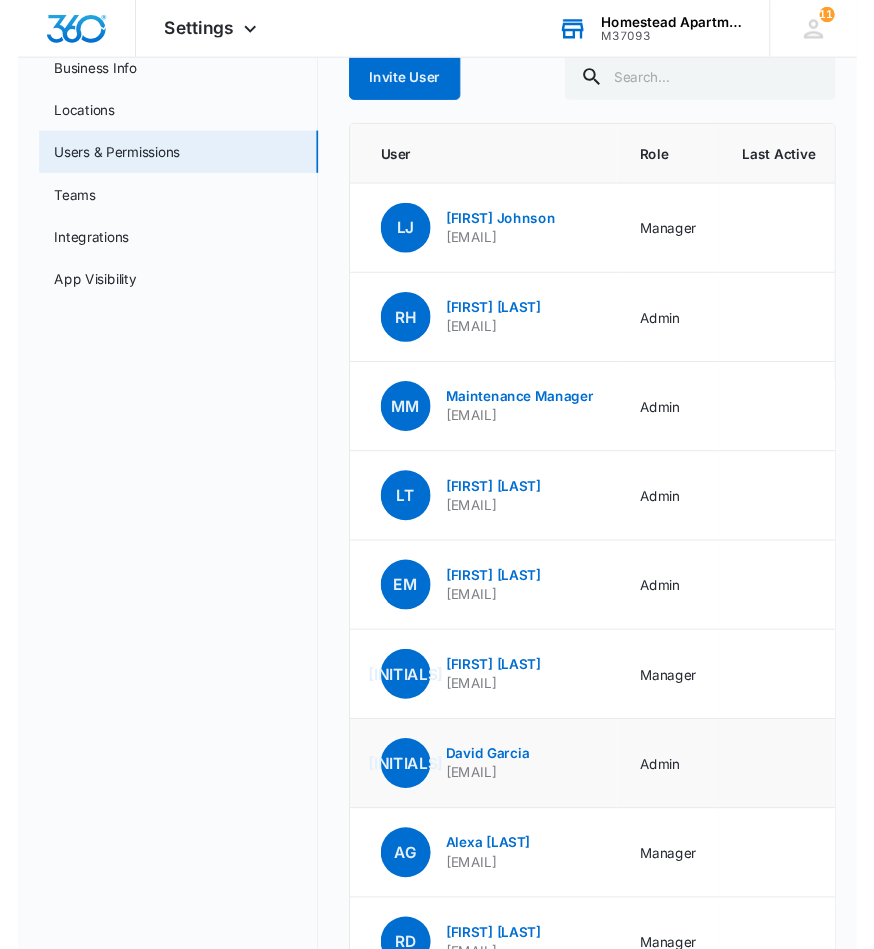 scroll, scrollTop: 0, scrollLeft: 0, axis: both 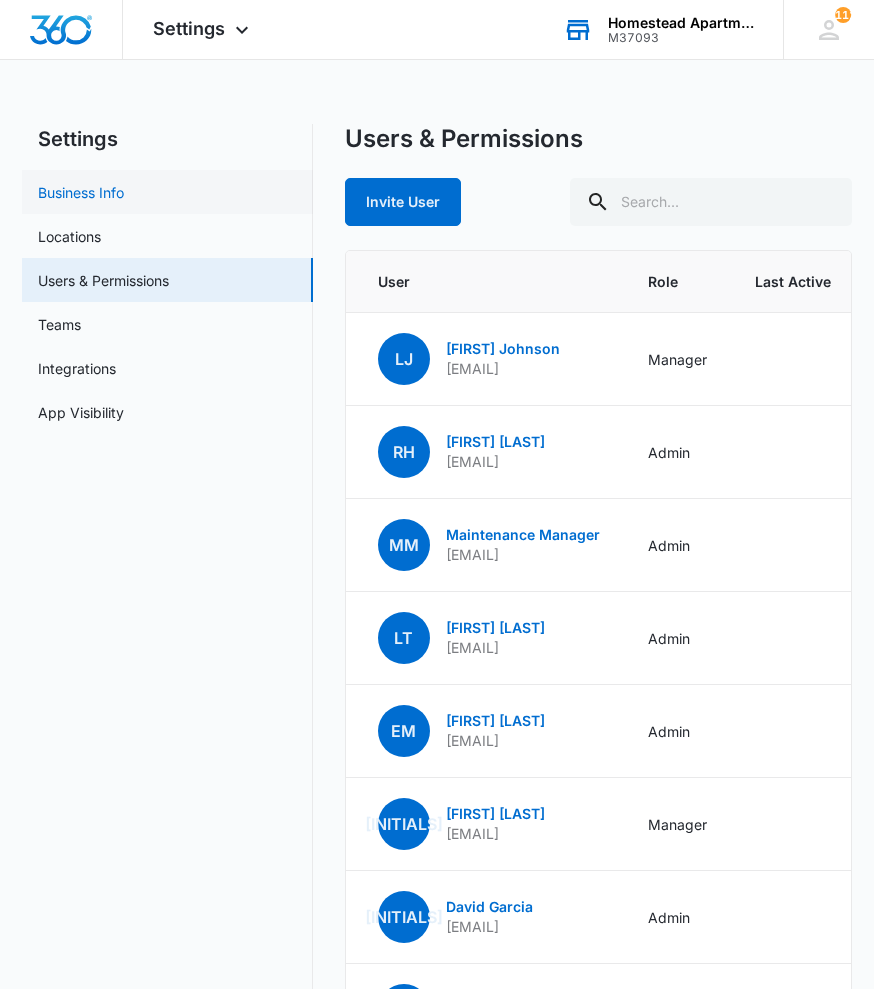 click on "Business Info" at bounding box center (81, 192) 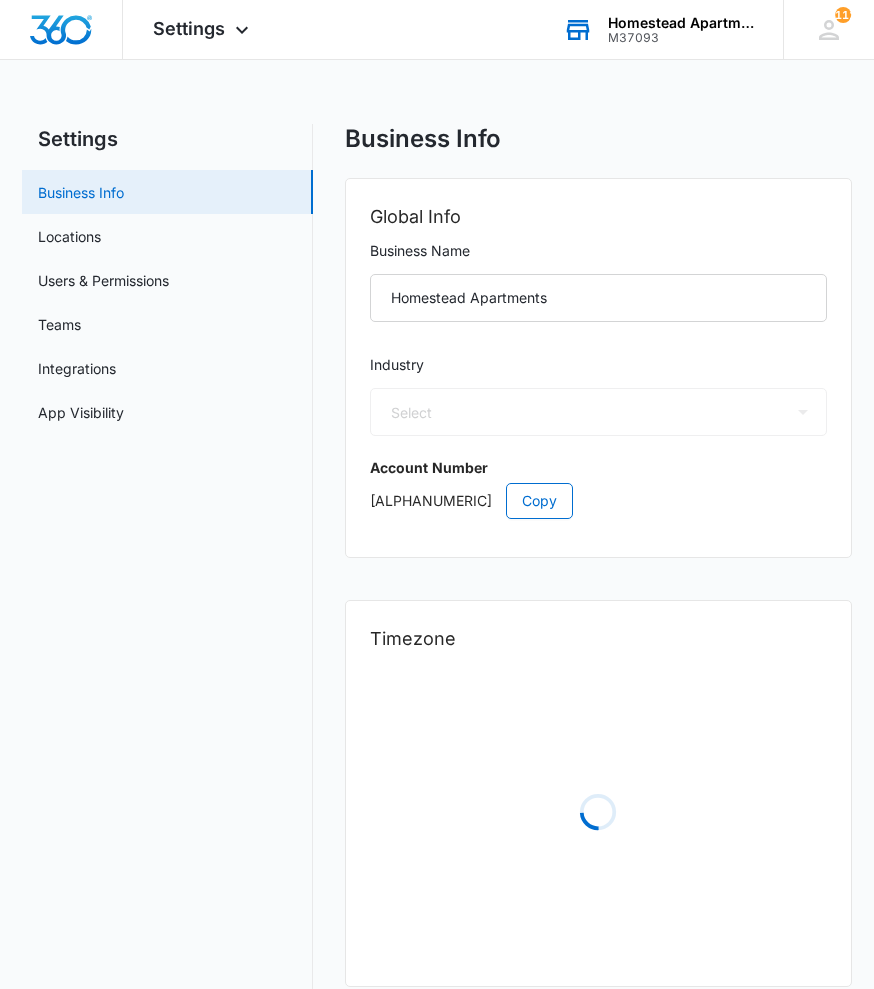 select on "35" 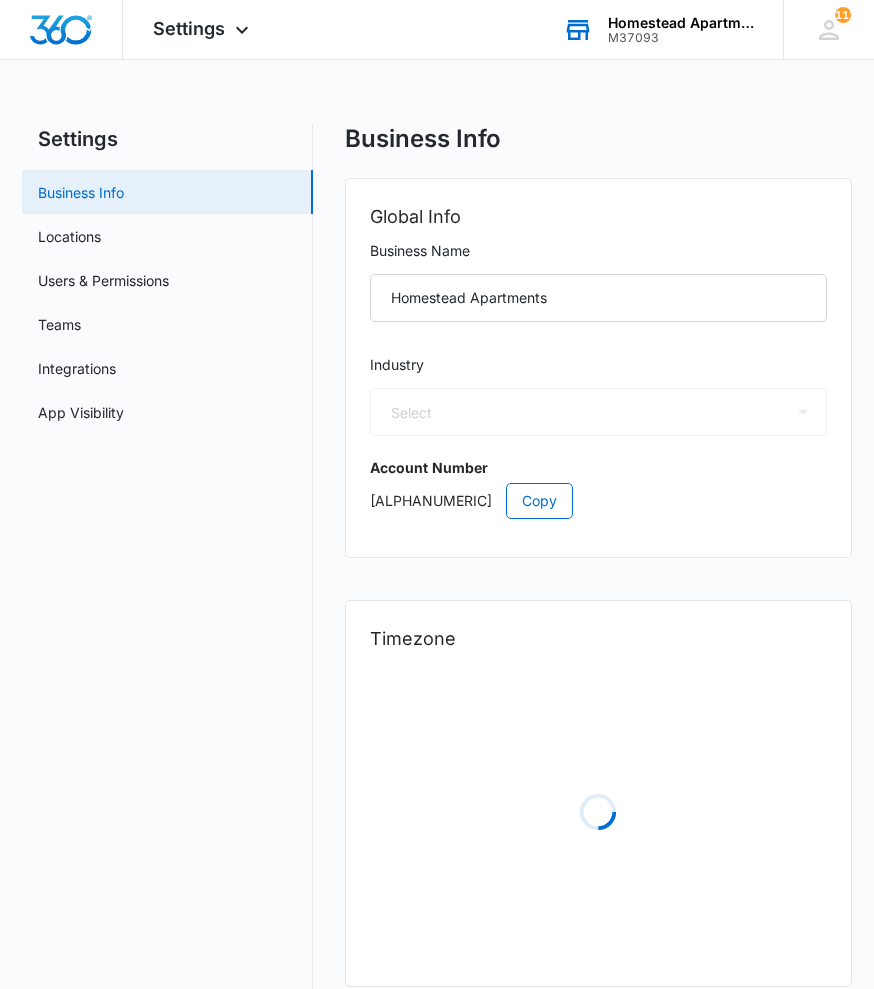 select on "US" 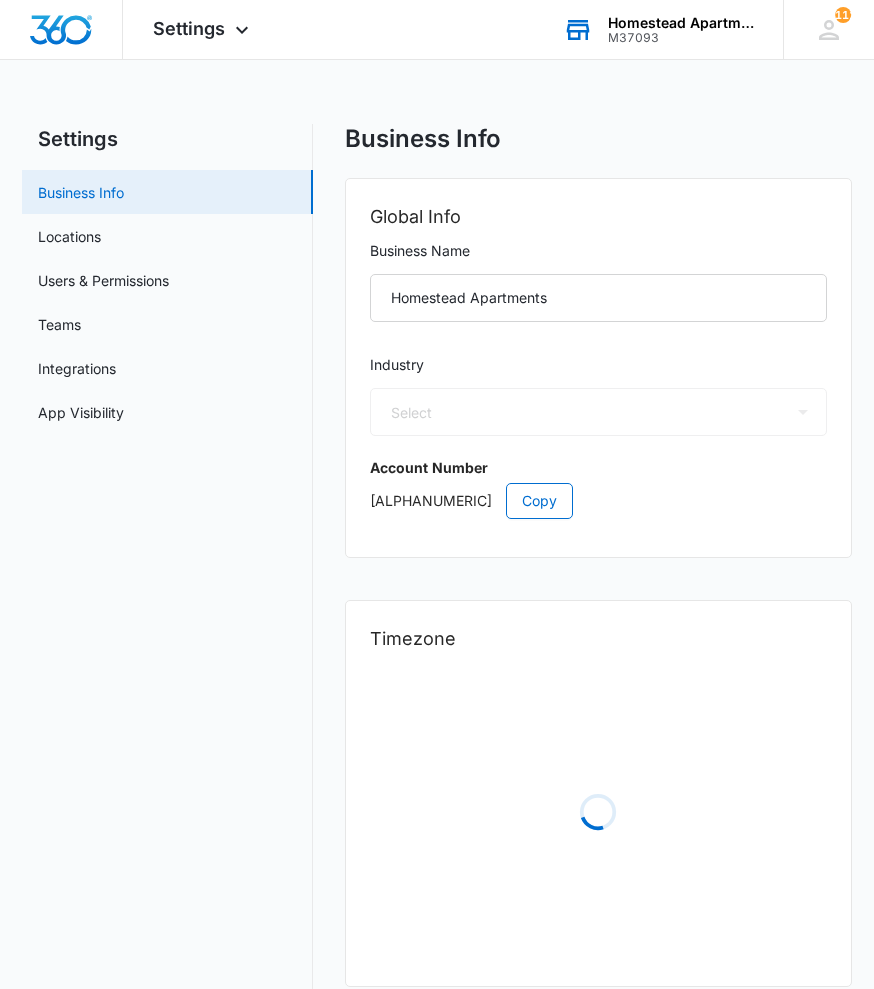 select on "America/Denver" 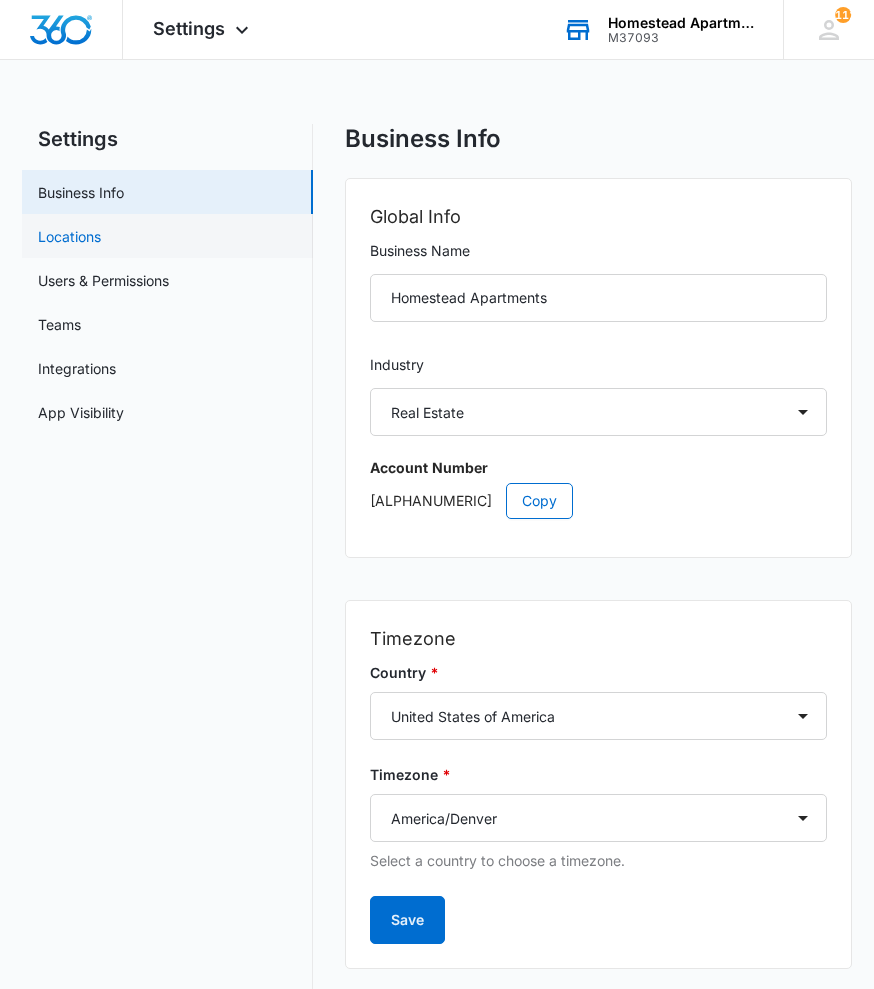 click on "Locations" at bounding box center [69, 236] 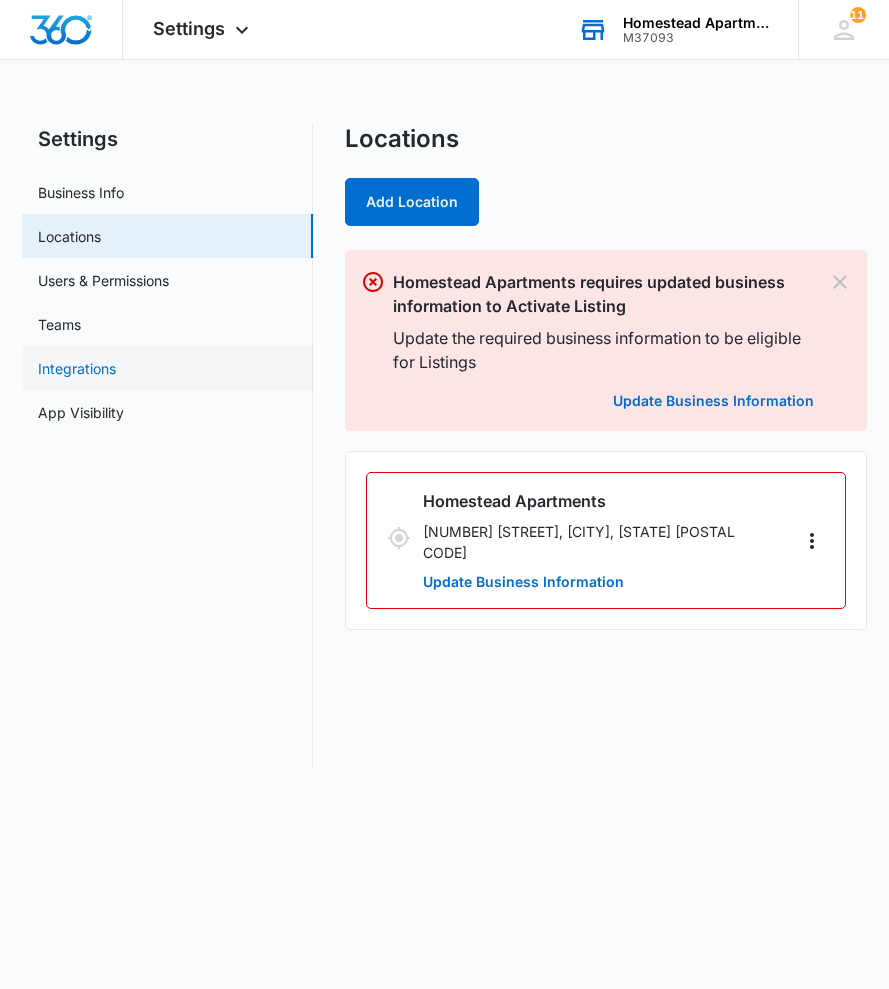 click on "Integrations" at bounding box center [77, 368] 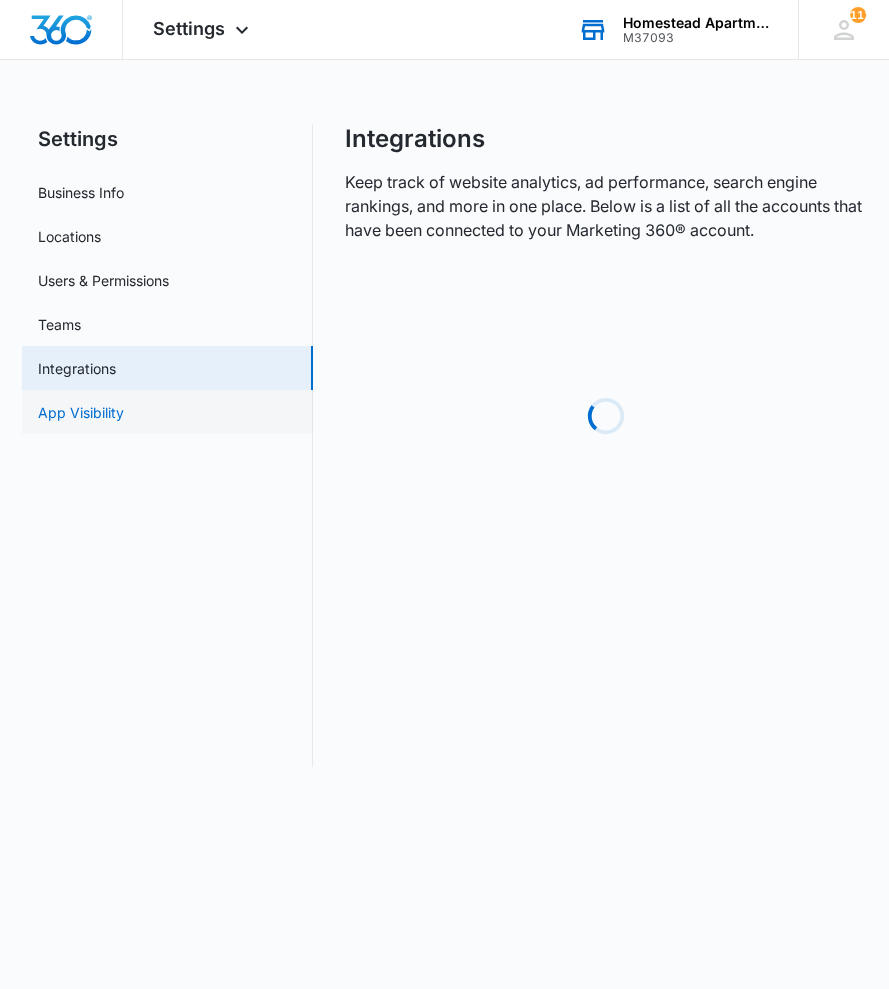 click on "App Visibility" at bounding box center [81, 412] 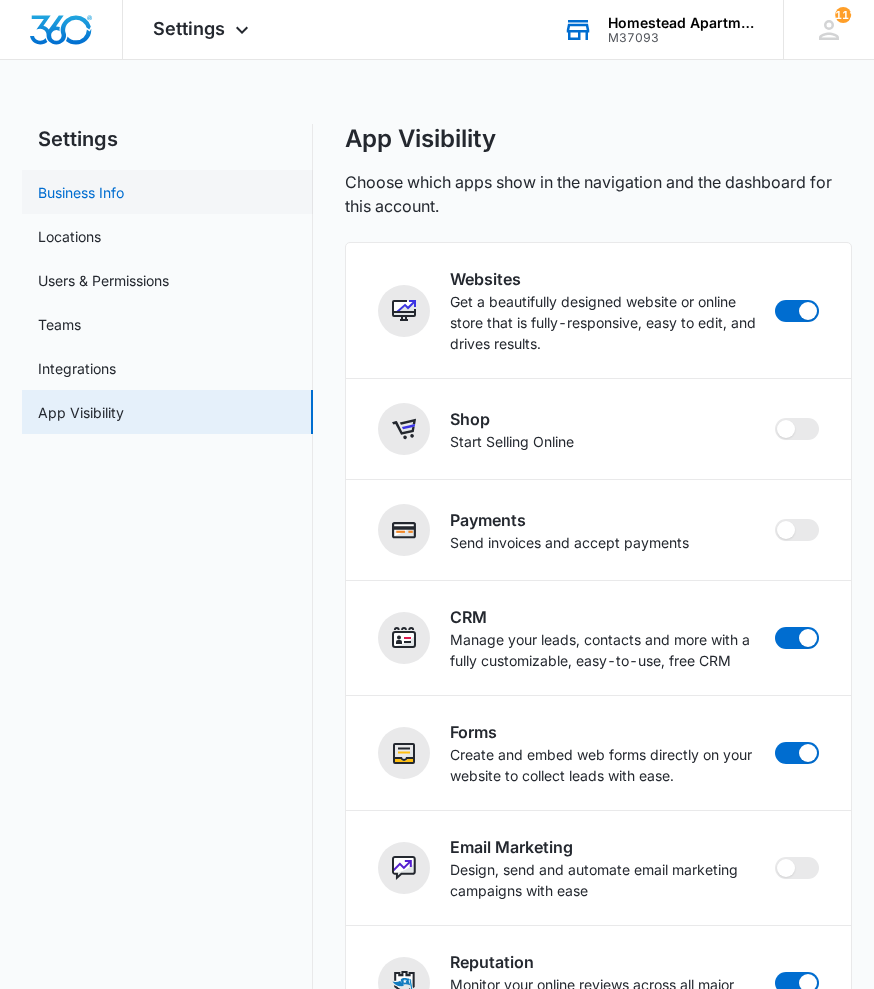 click on "Business Info" at bounding box center [81, 192] 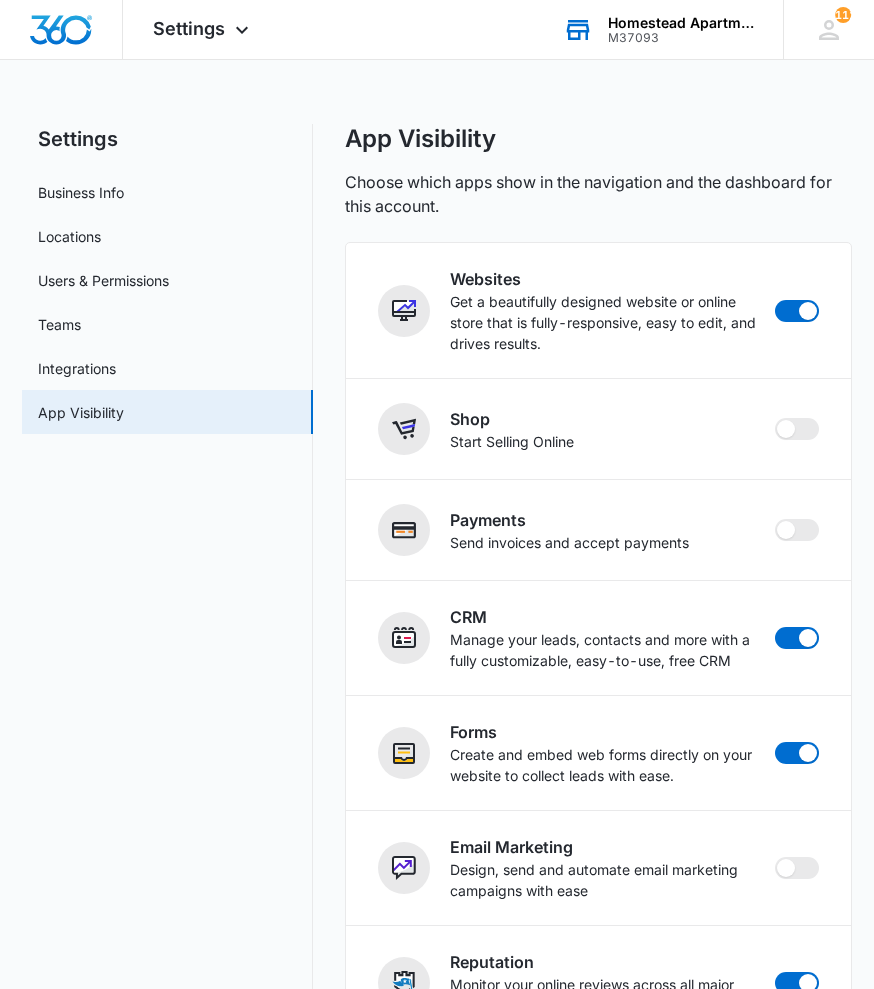 select on "35" 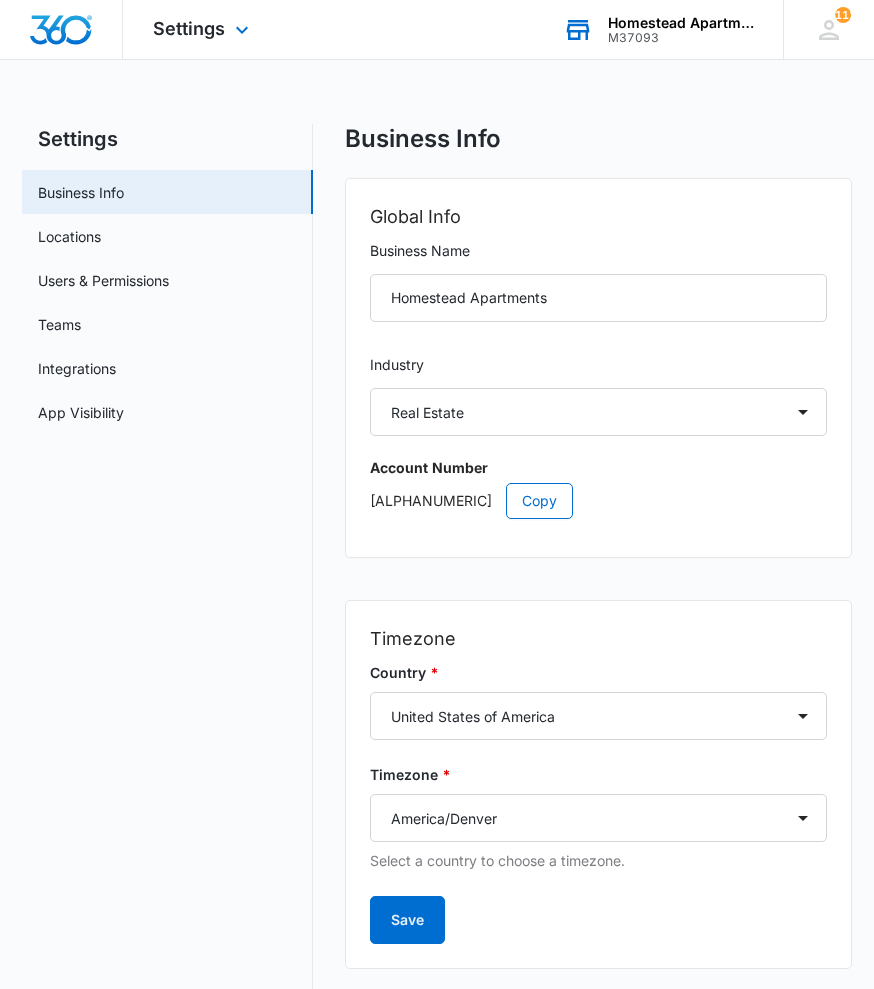 click at bounding box center [61, 30] 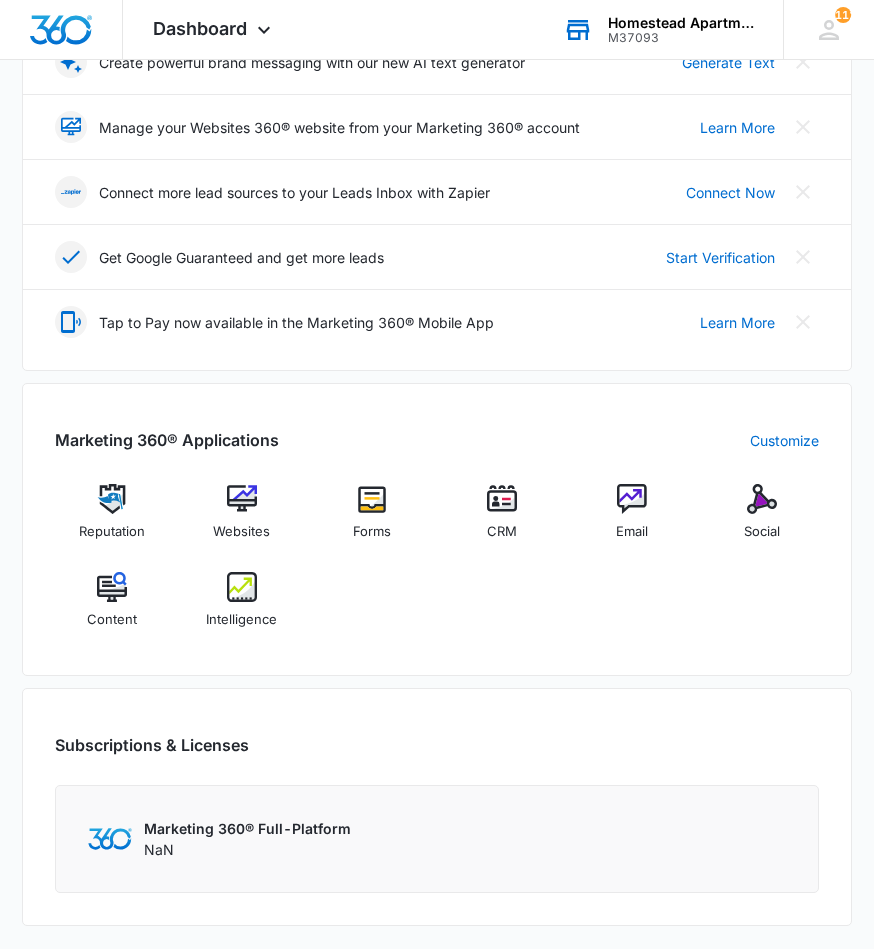 scroll, scrollTop: 500, scrollLeft: 0, axis: vertical 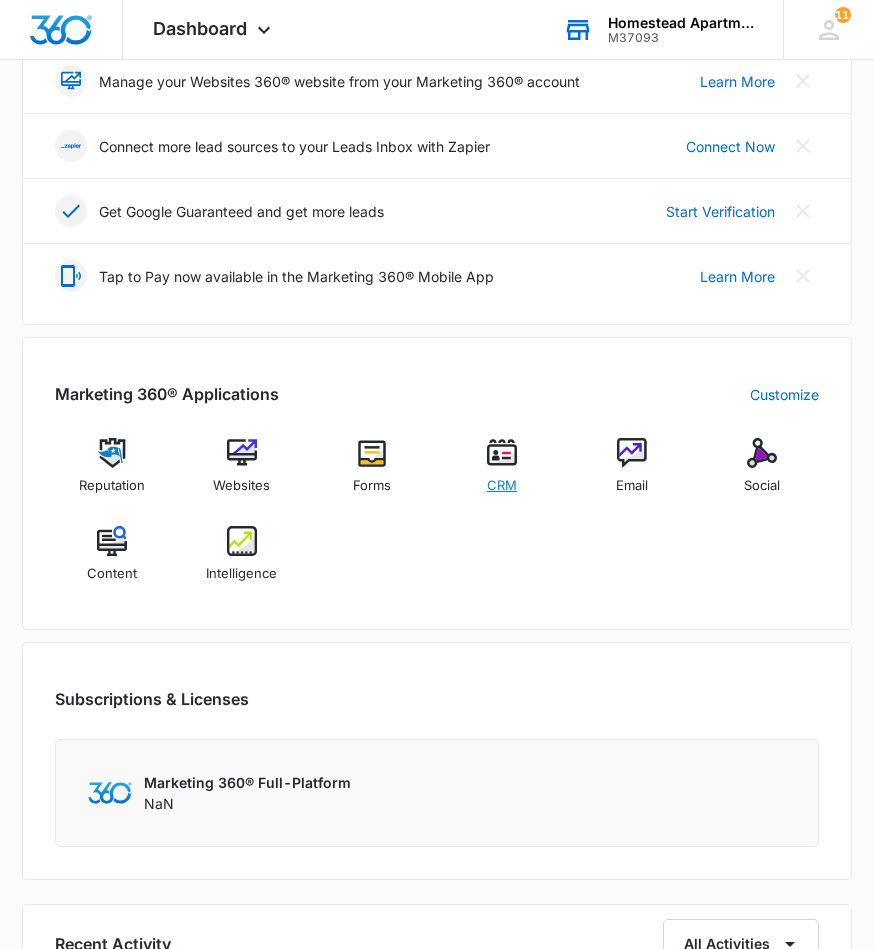 click on "CRM" at bounding box center (502, 473) 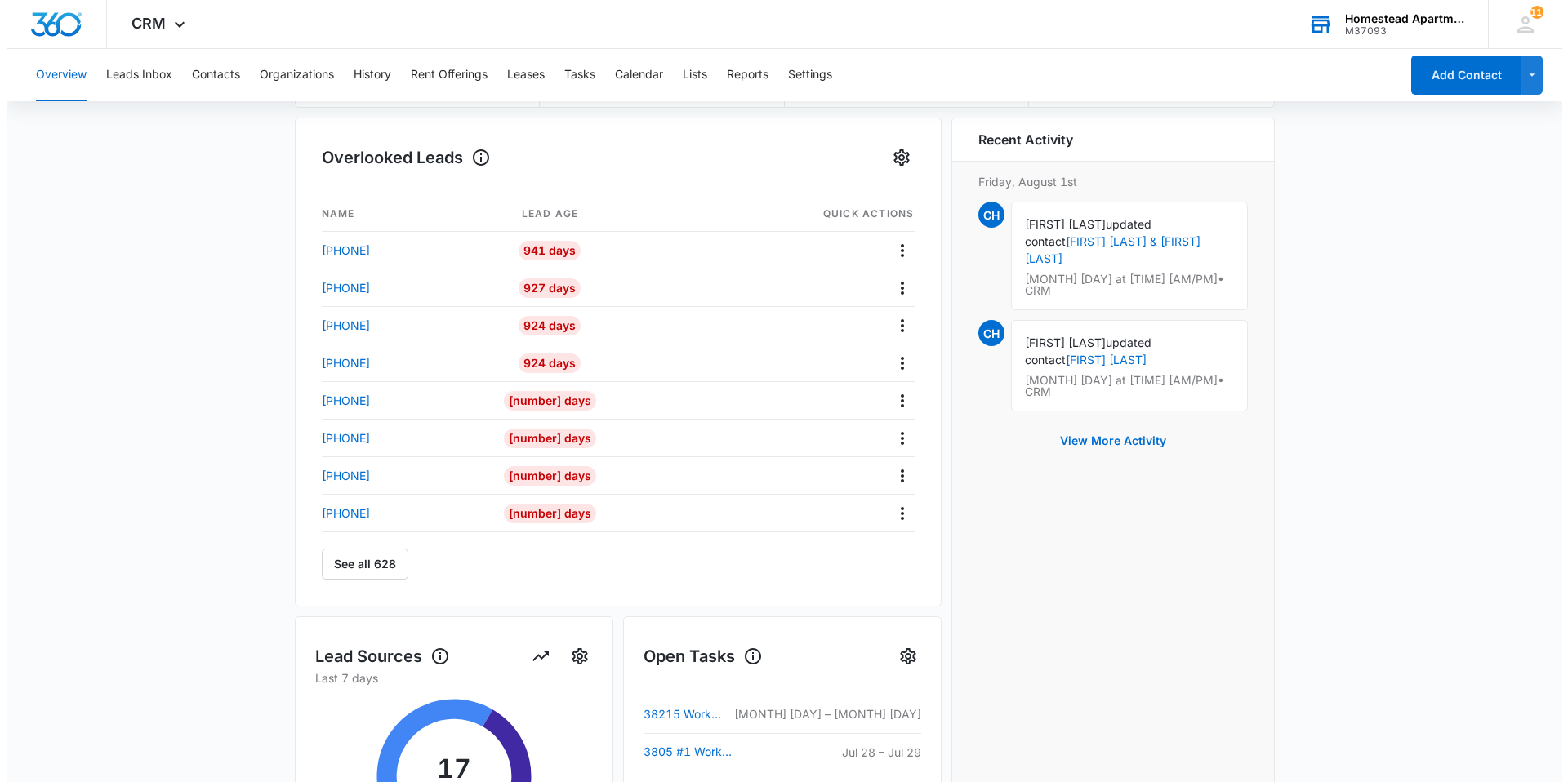 scroll, scrollTop: 0, scrollLeft: 0, axis: both 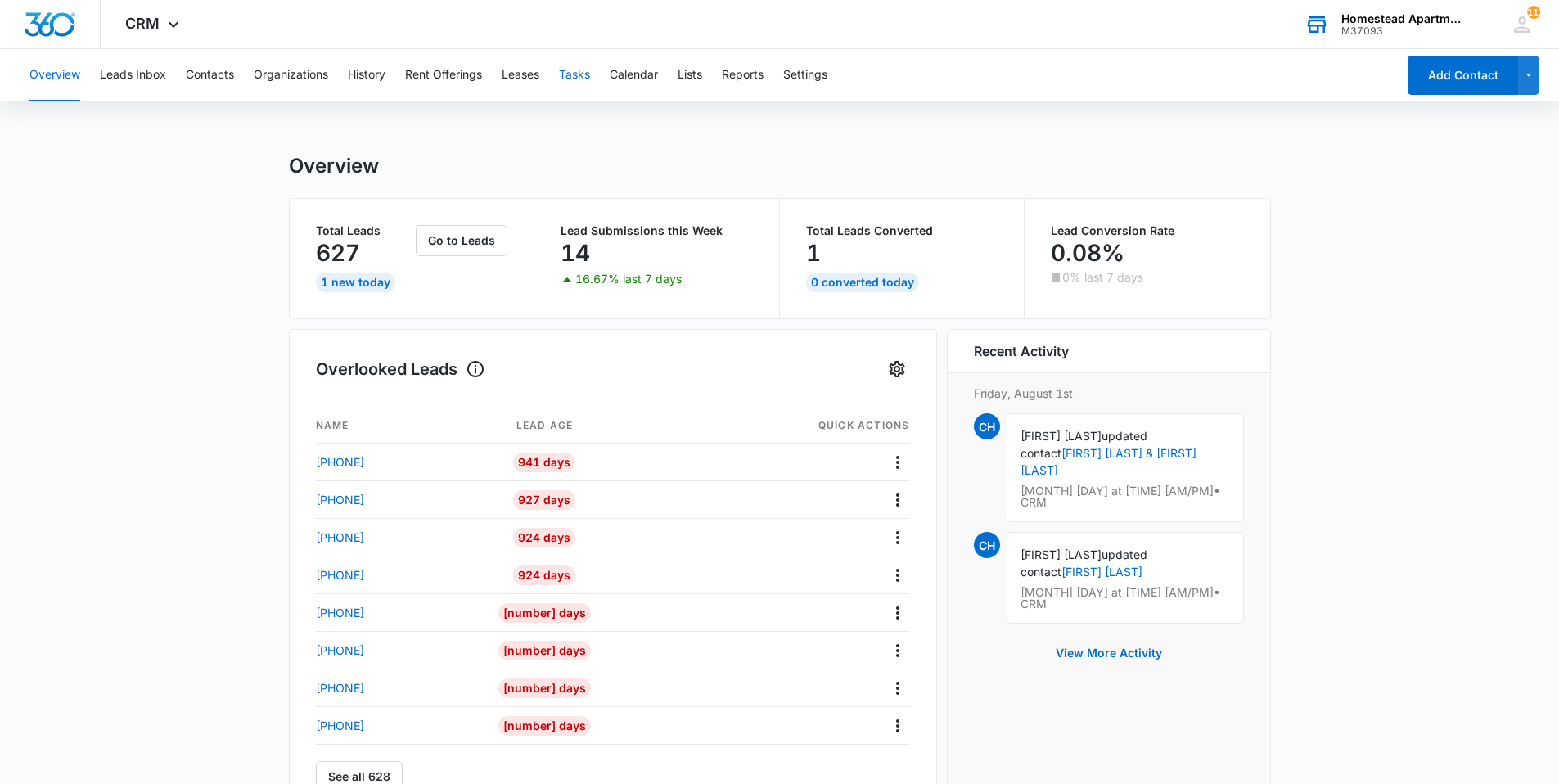 click on "Tasks" at bounding box center [574, 75] 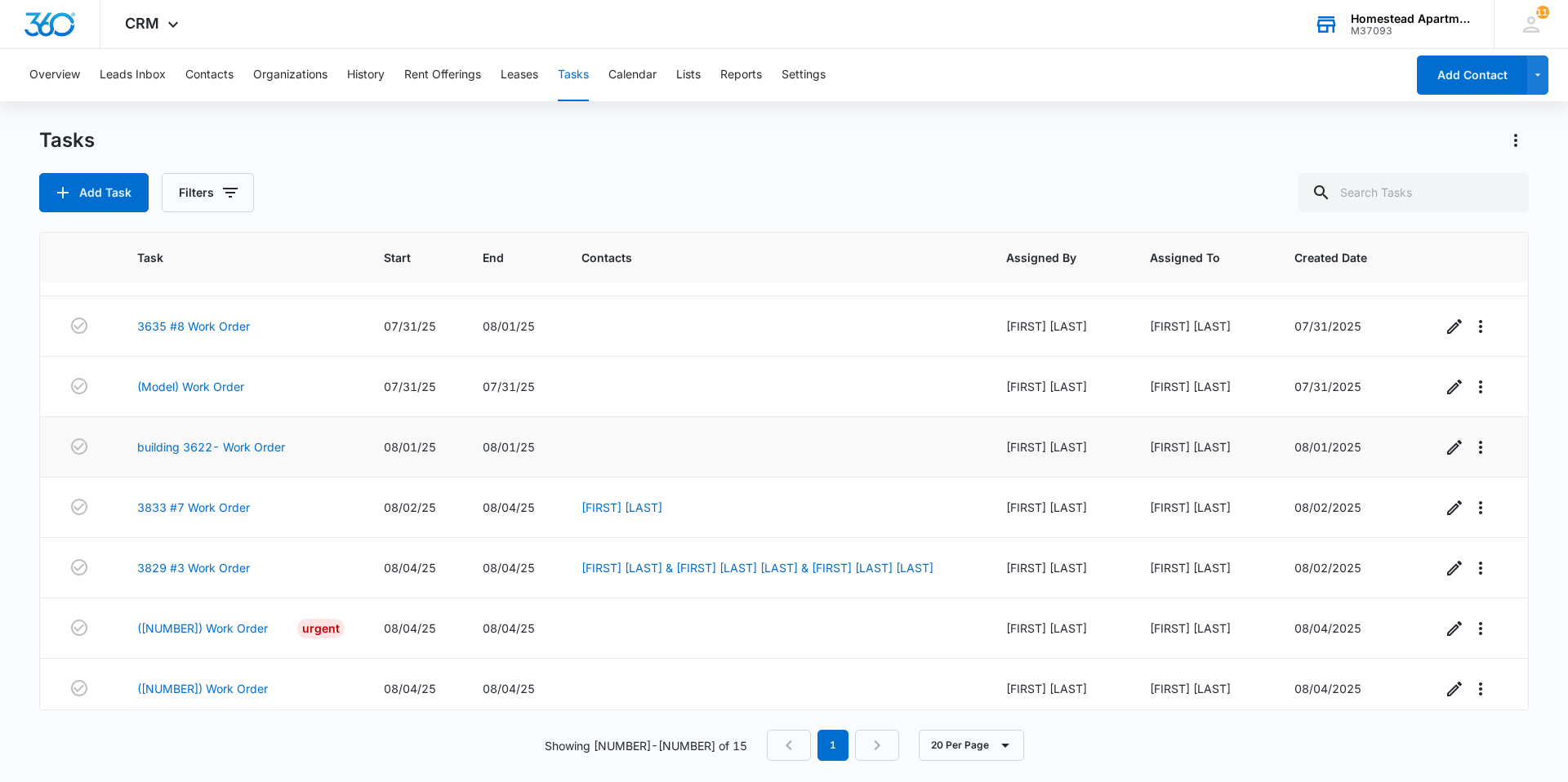 scroll, scrollTop: 0, scrollLeft: 0, axis: both 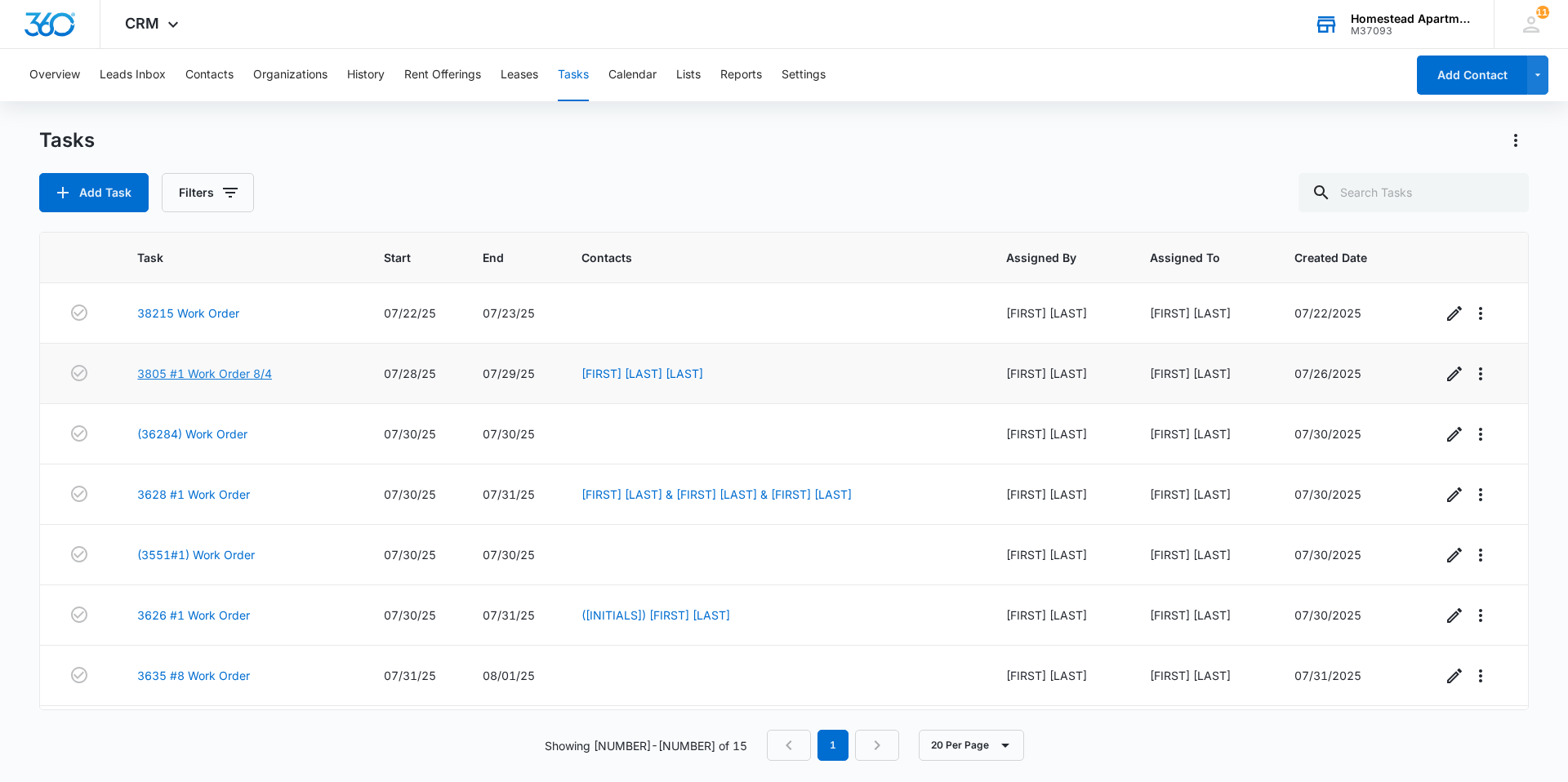 click on "3805 #1 Work Order 8/4" at bounding box center [204, 373] 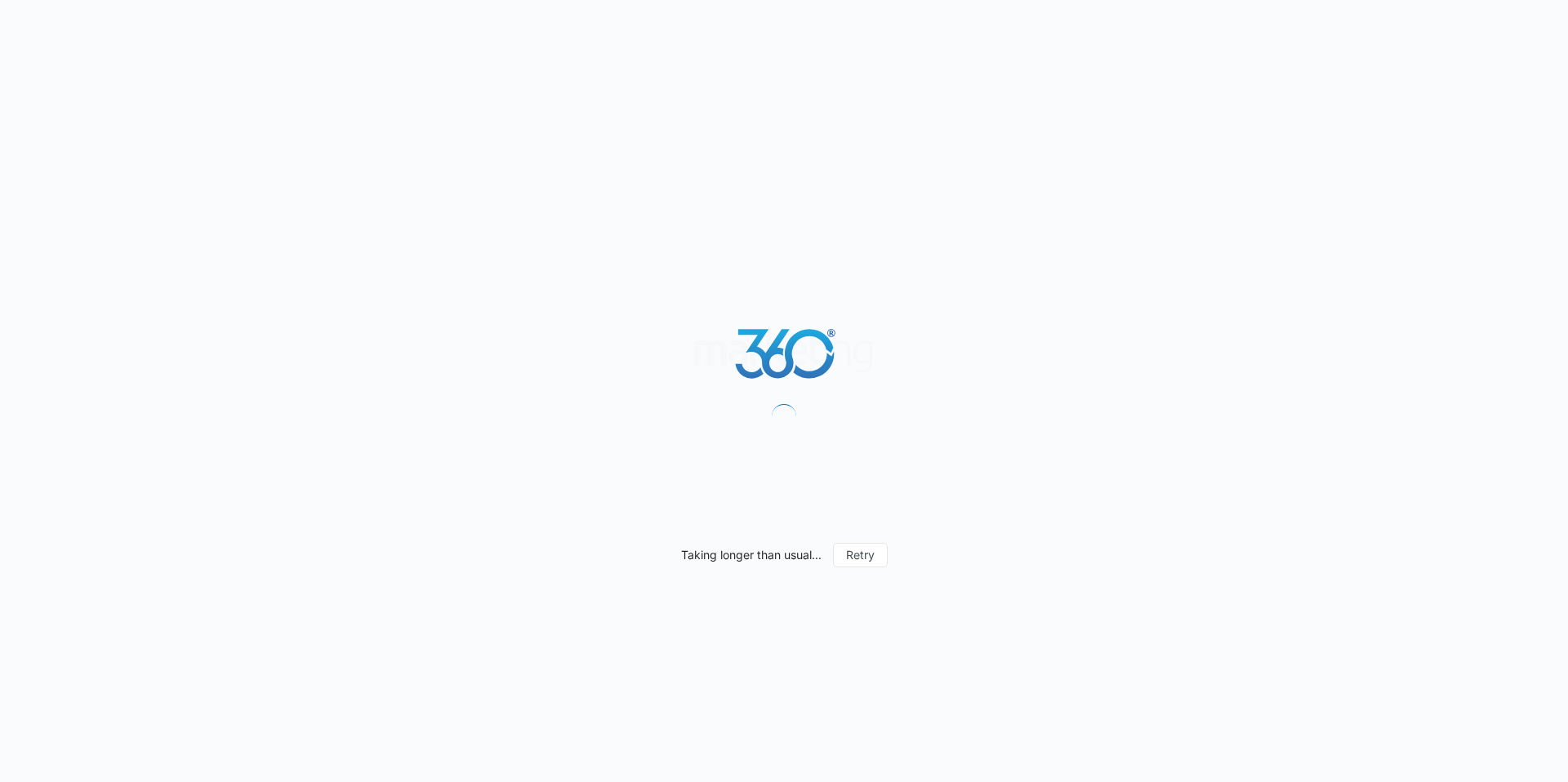 scroll, scrollTop: 0, scrollLeft: 0, axis: both 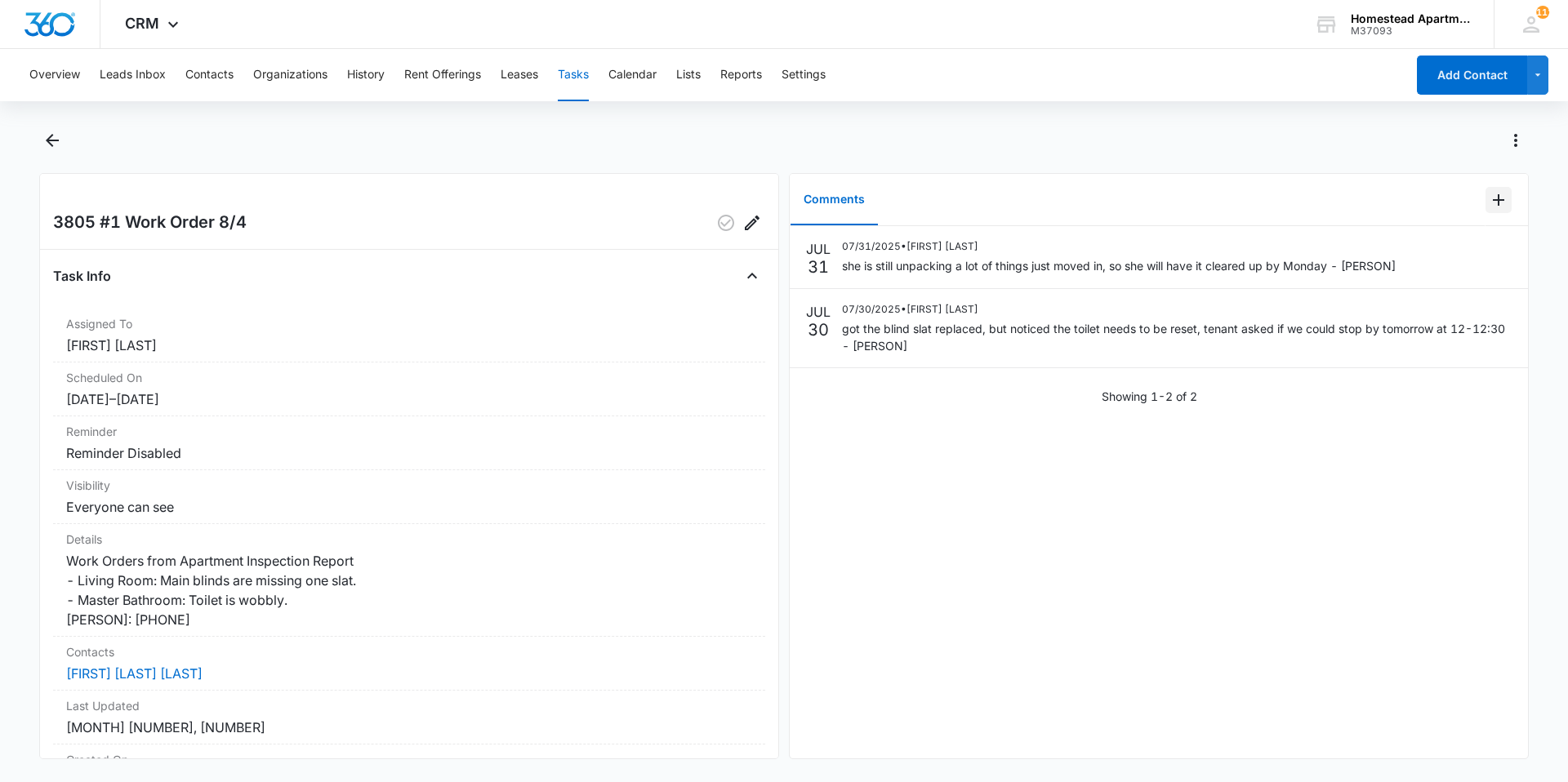 click 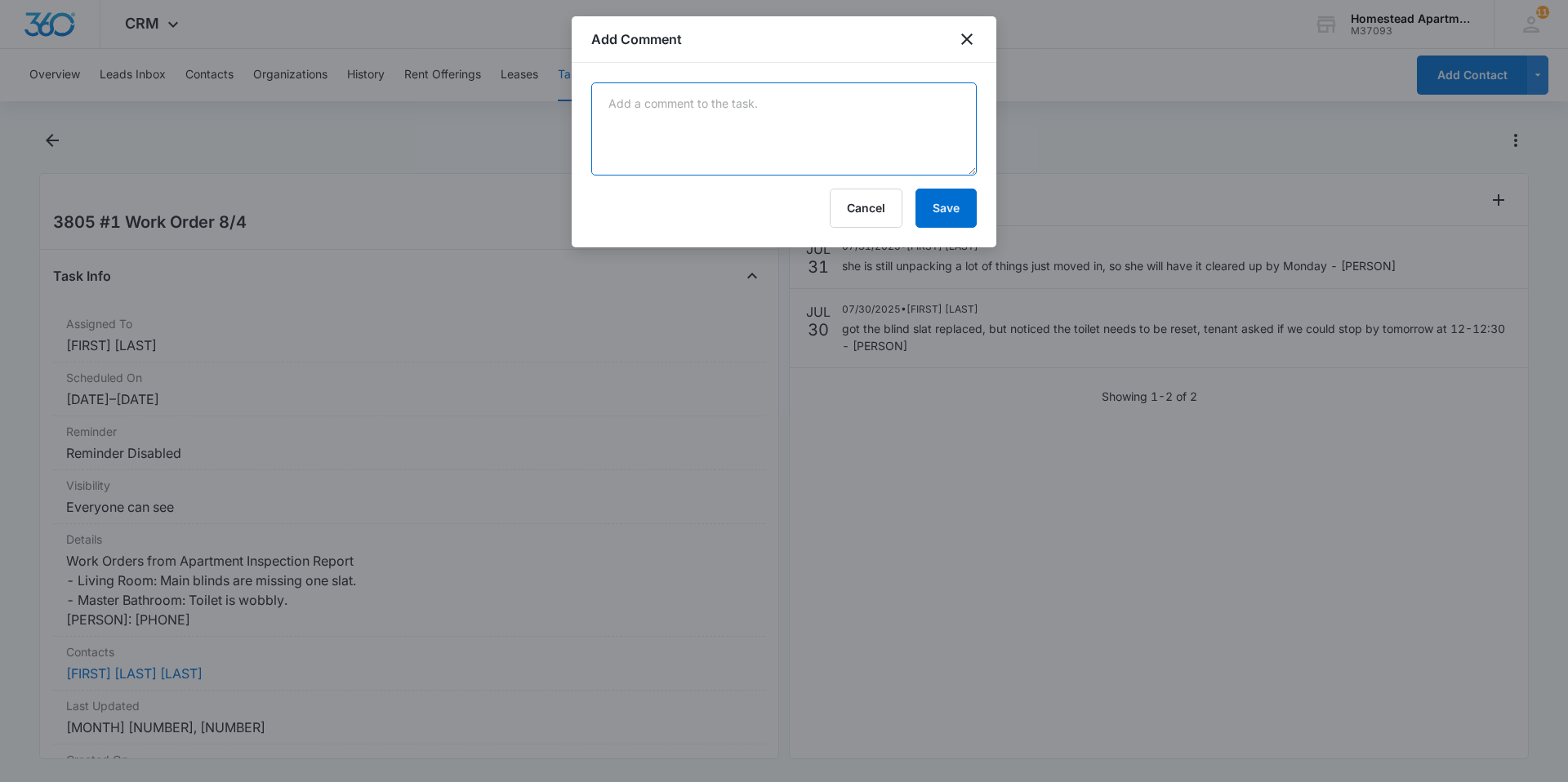click at bounding box center (784, 129) 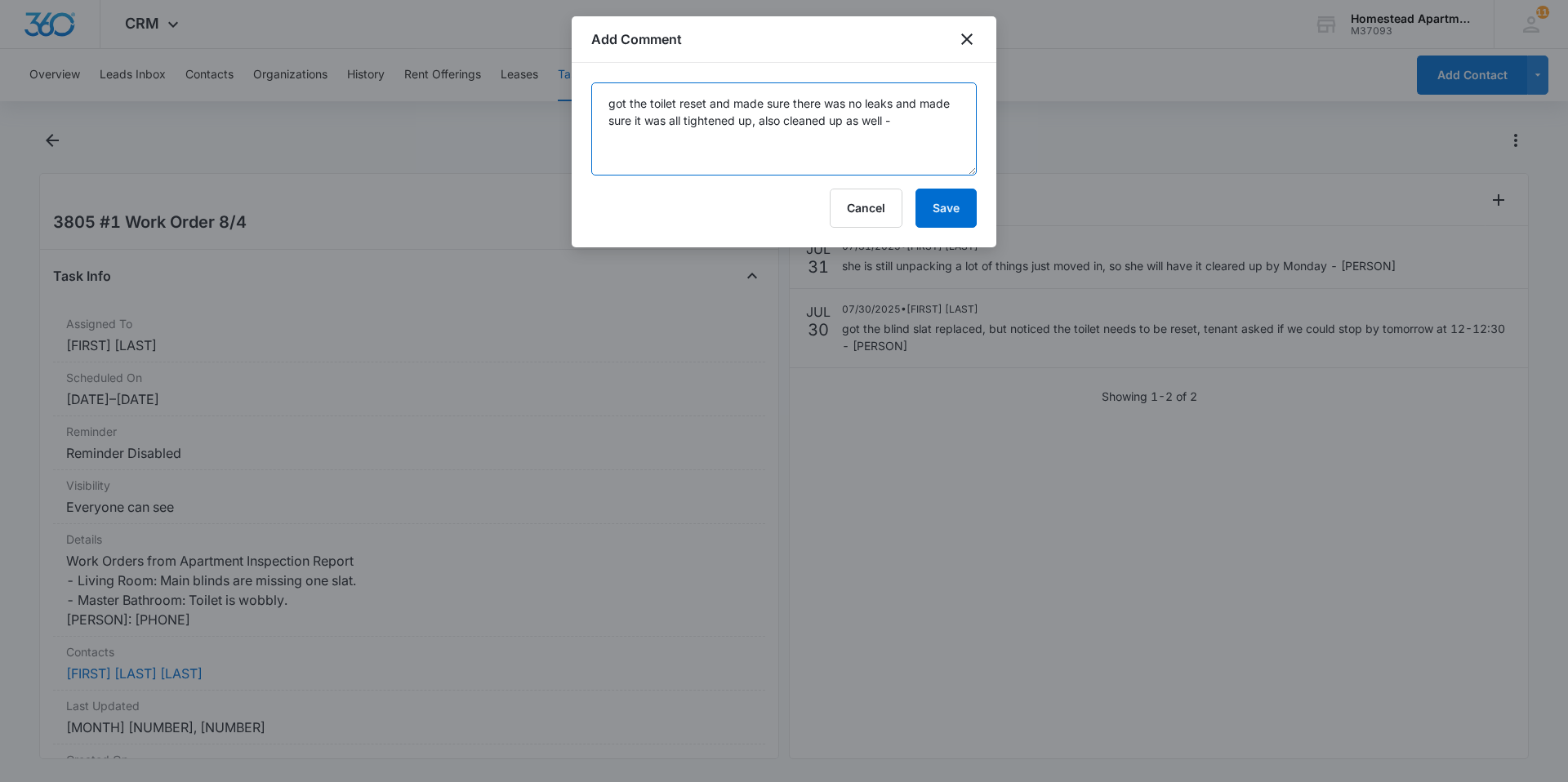 click on "got the toilet reset and made sure there was no leaks and made sure it was all tightened up, also cleaned up as well -" at bounding box center [784, 129] 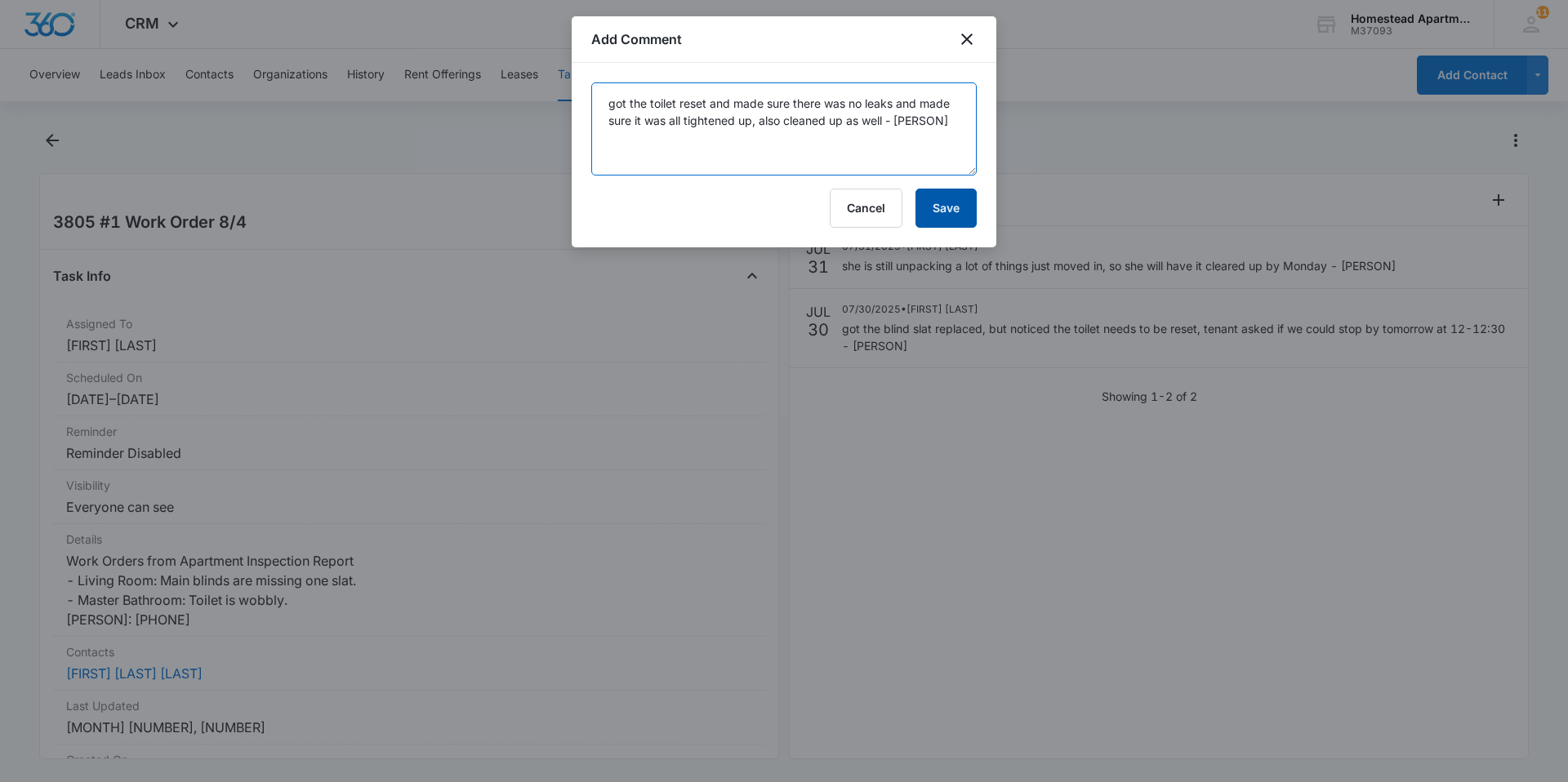 type on "got the toilet reset and made sure there was no leaks and made sure it was all tightened up, also cleaned up as well - Carlos" 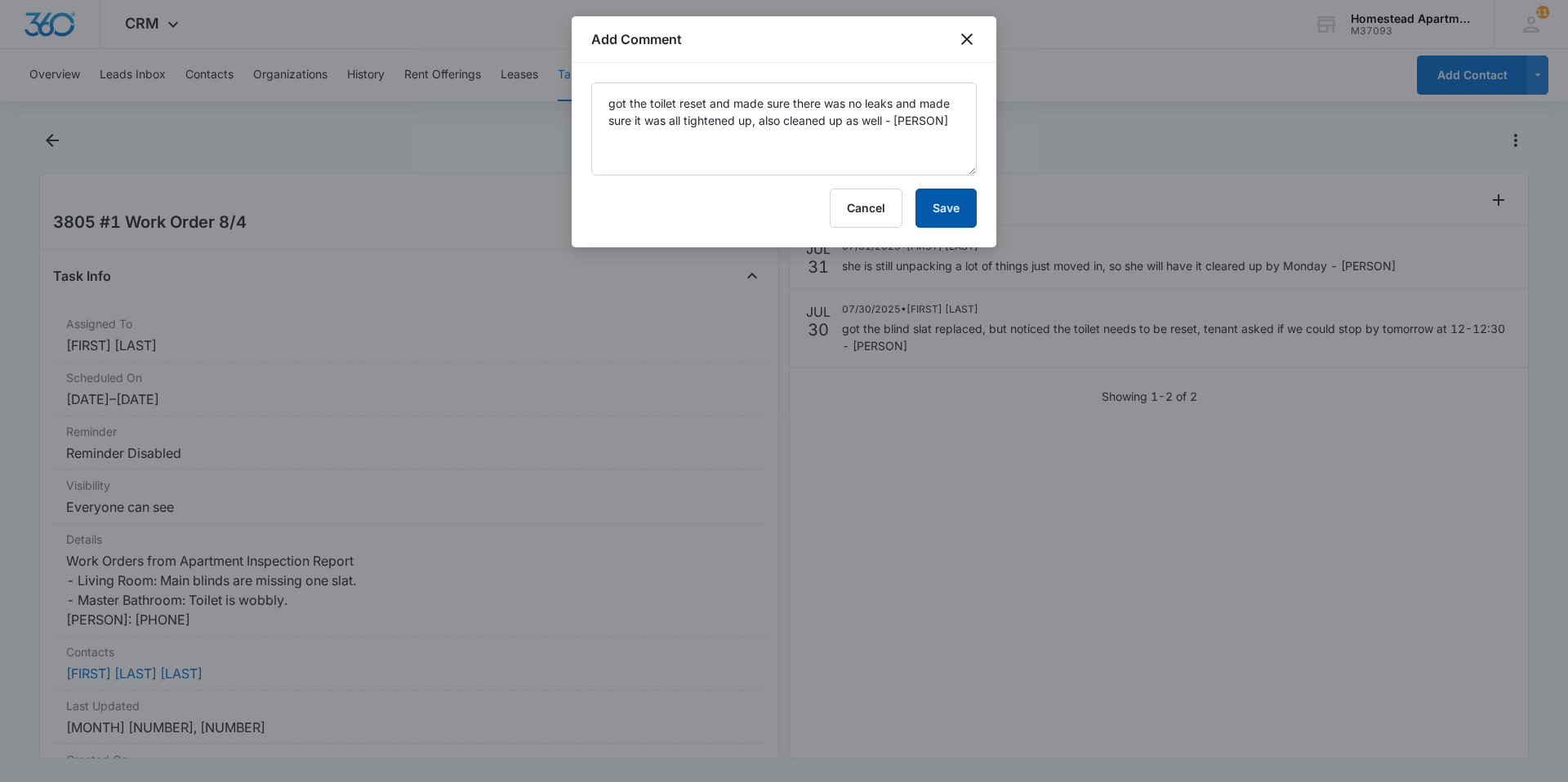 click on "Save" at bounding box center (946, 208) 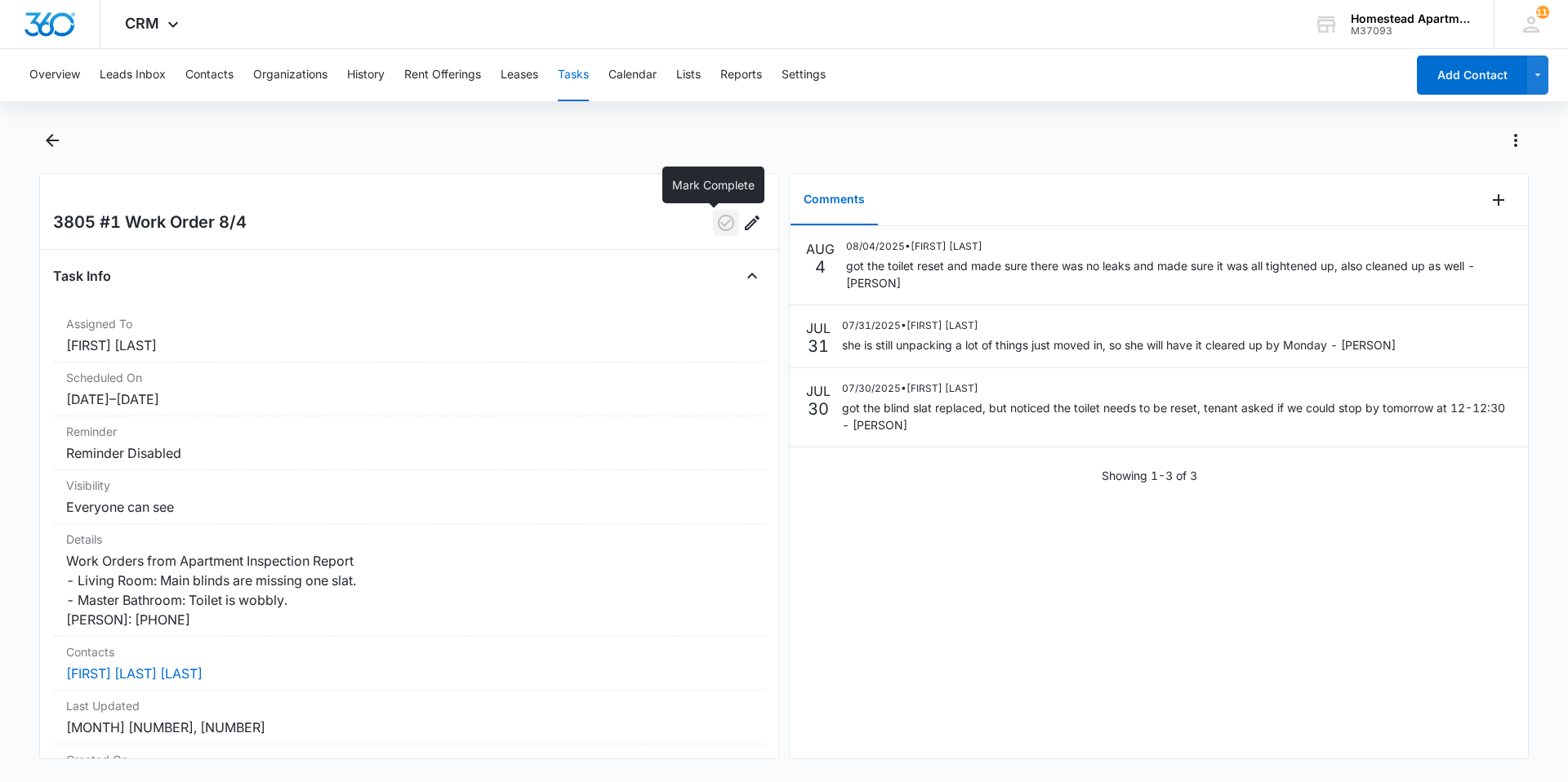 click 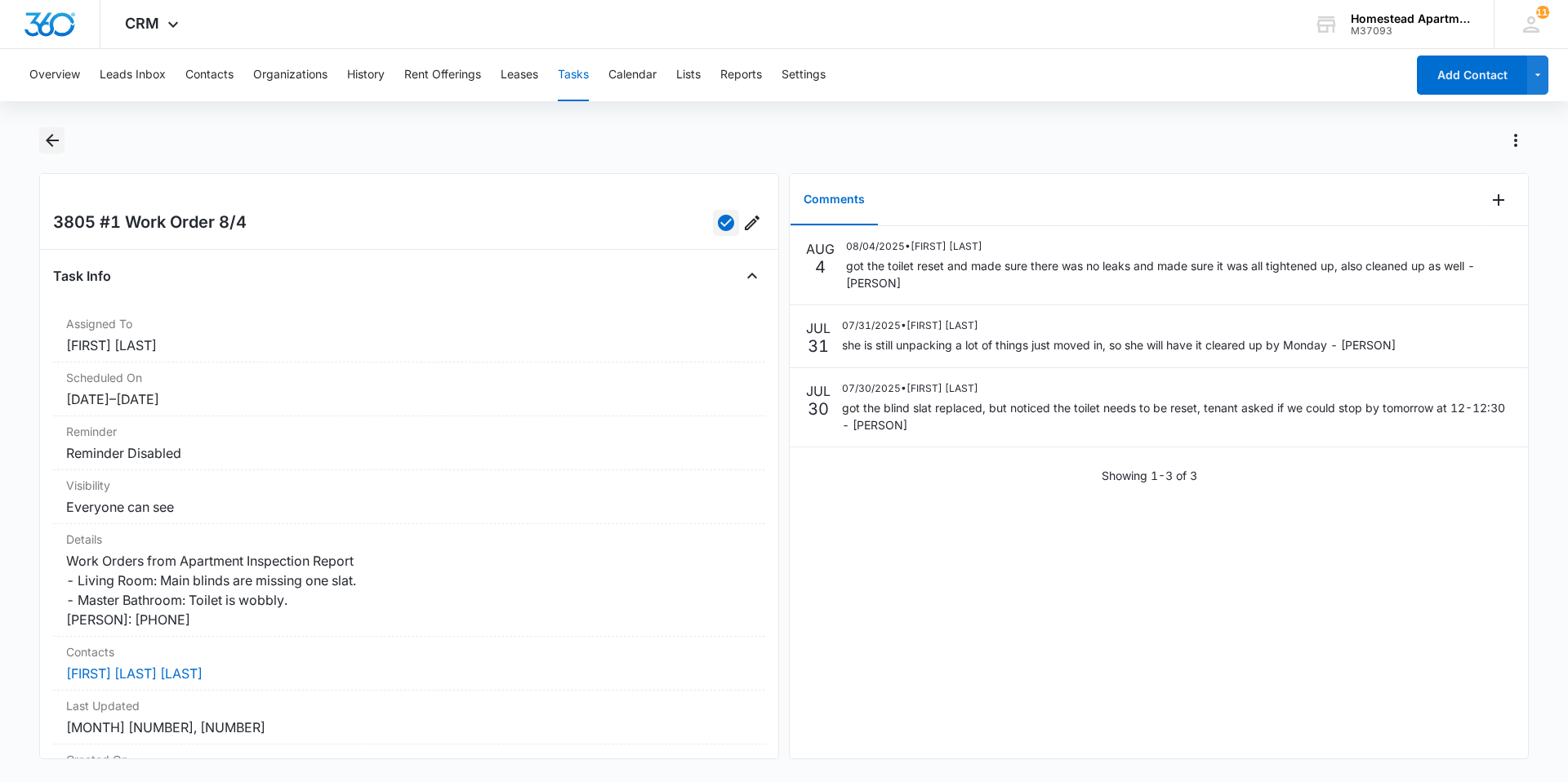 click 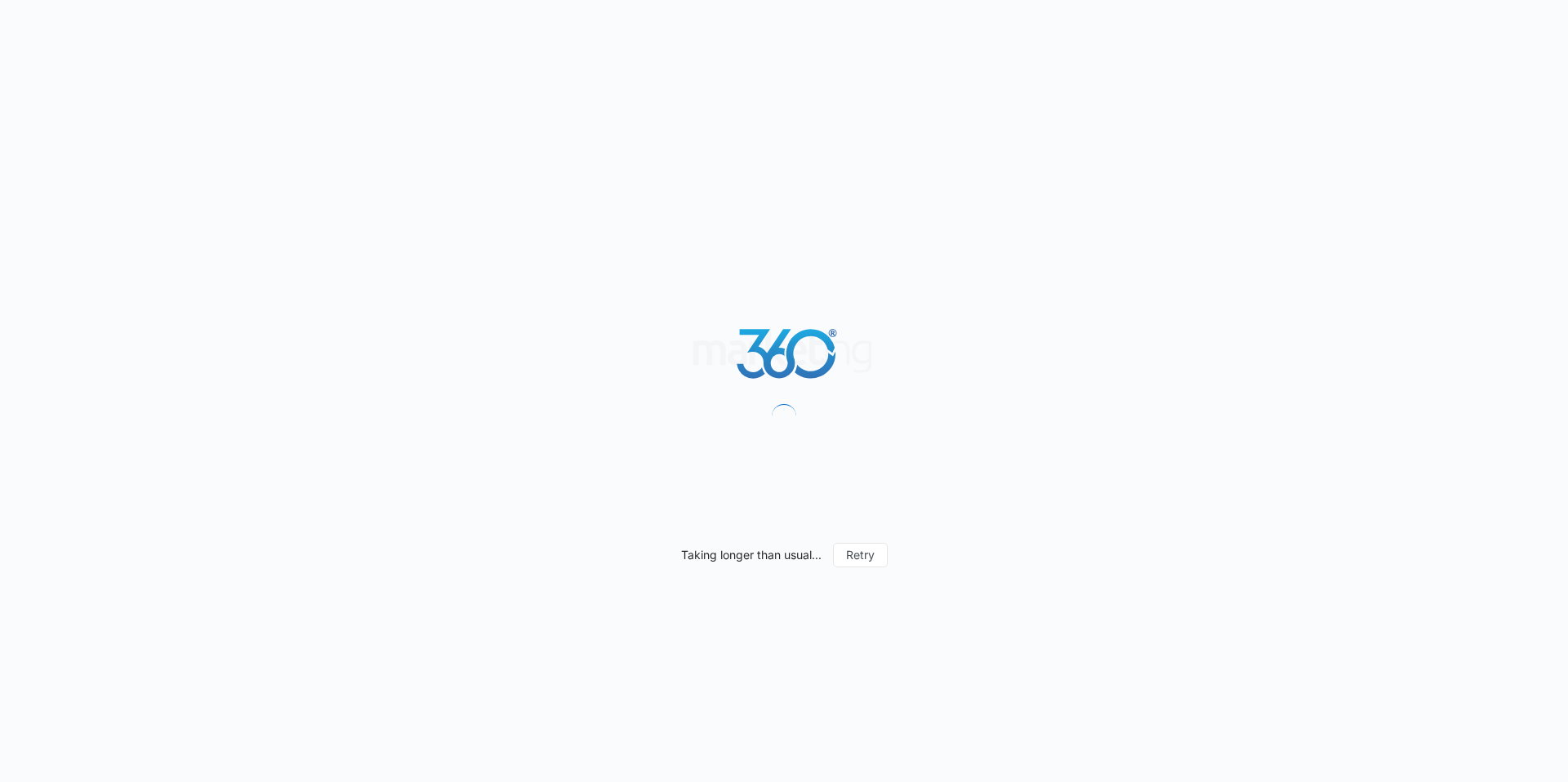 scroll, scrollTop: 0, scrollLeft: 0, axis: both 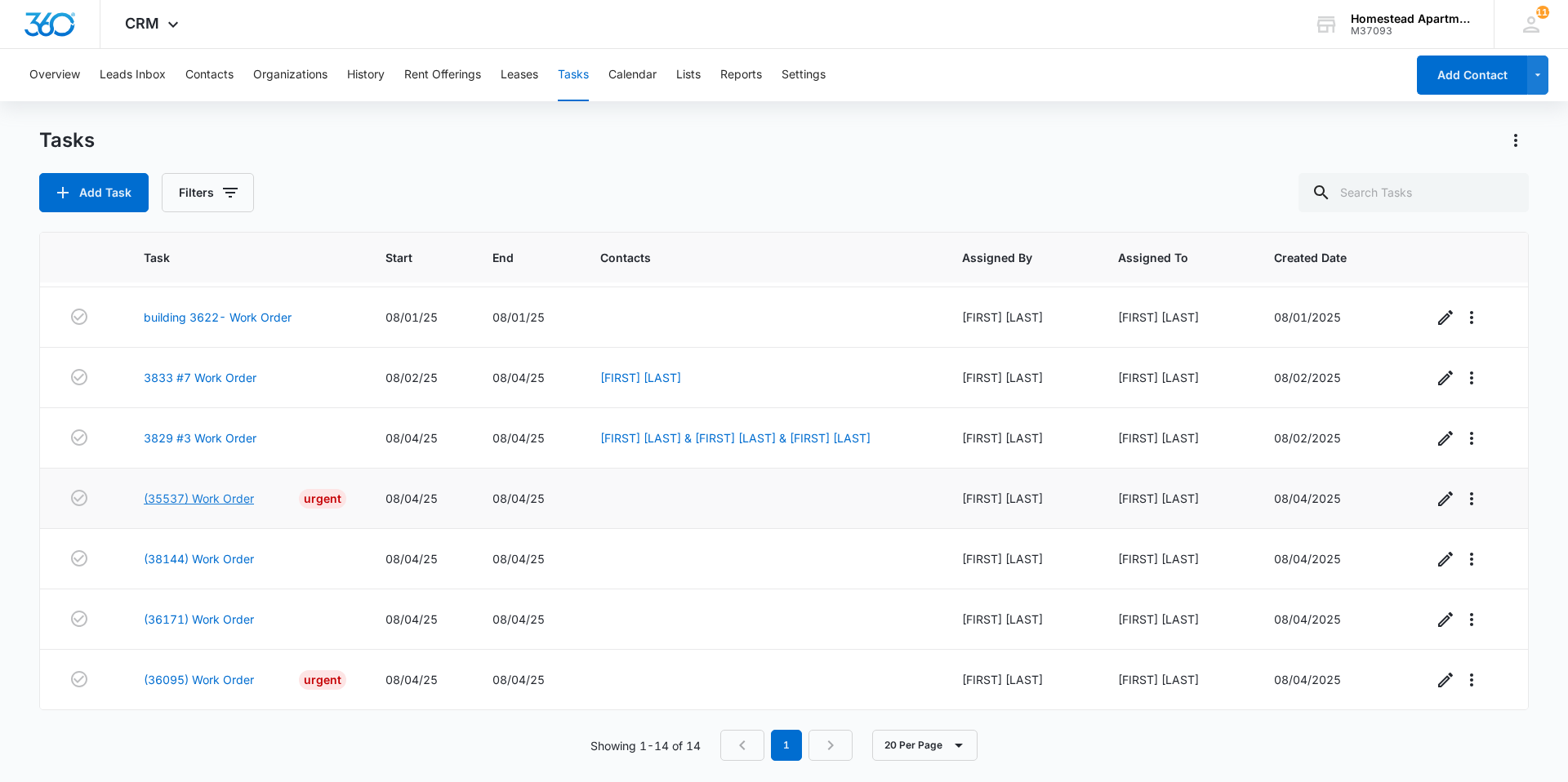 click on "(35537) Work Order" at bounding box center [198, 498] 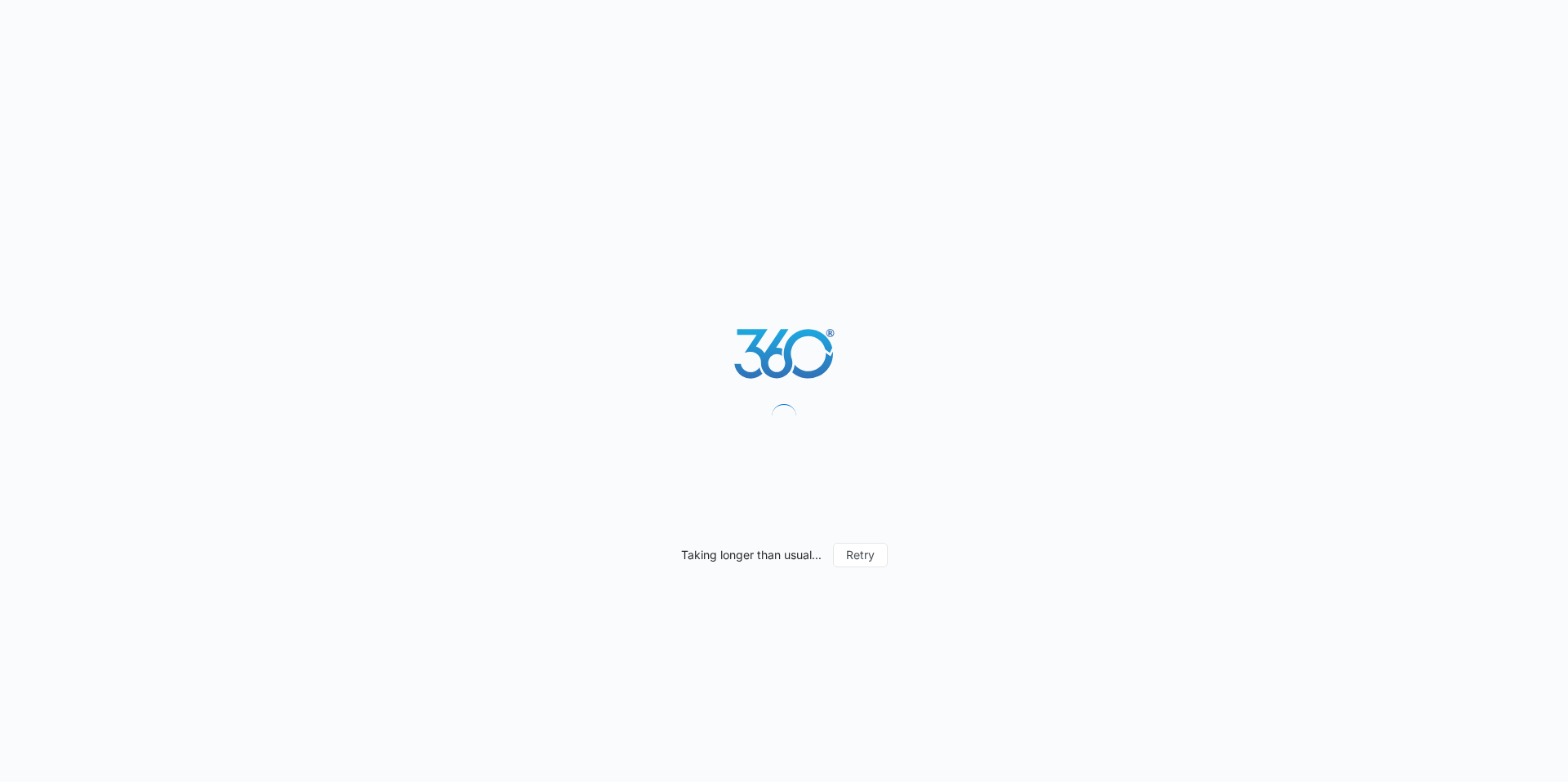 scroll, scrollTop: 0, scrollLeft: 0, axis: both 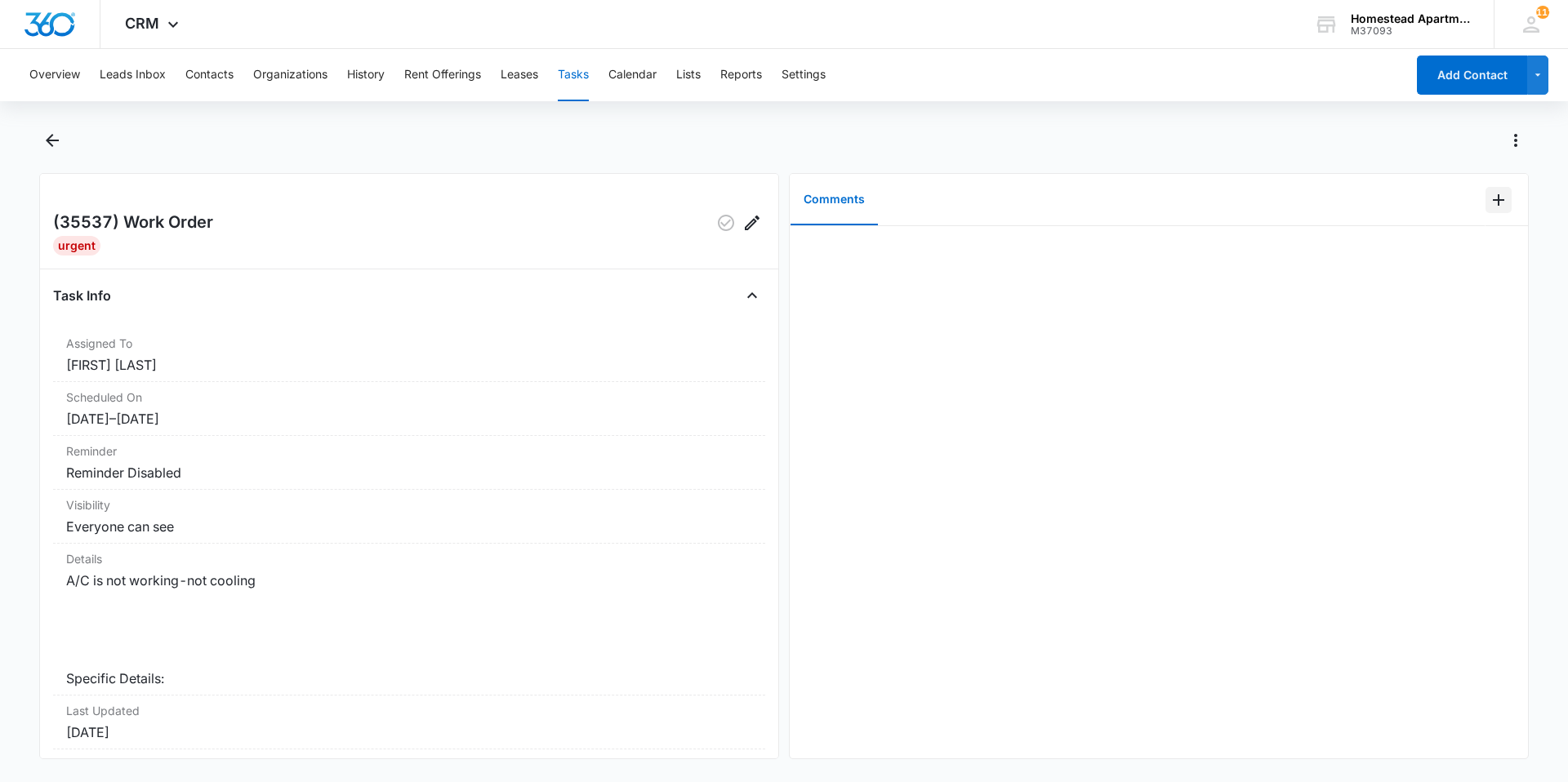 click 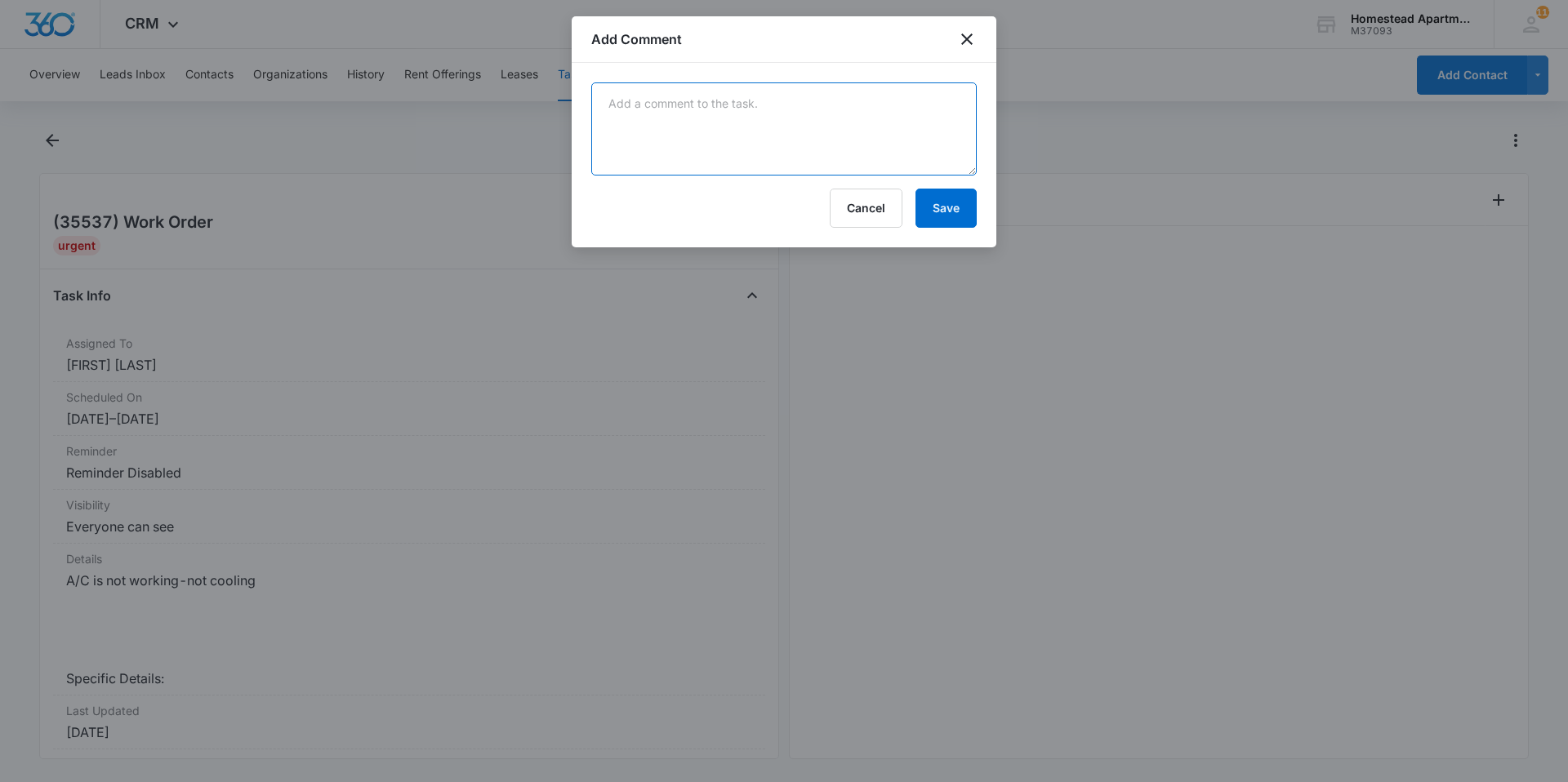 click at bounding box center (784, 129) 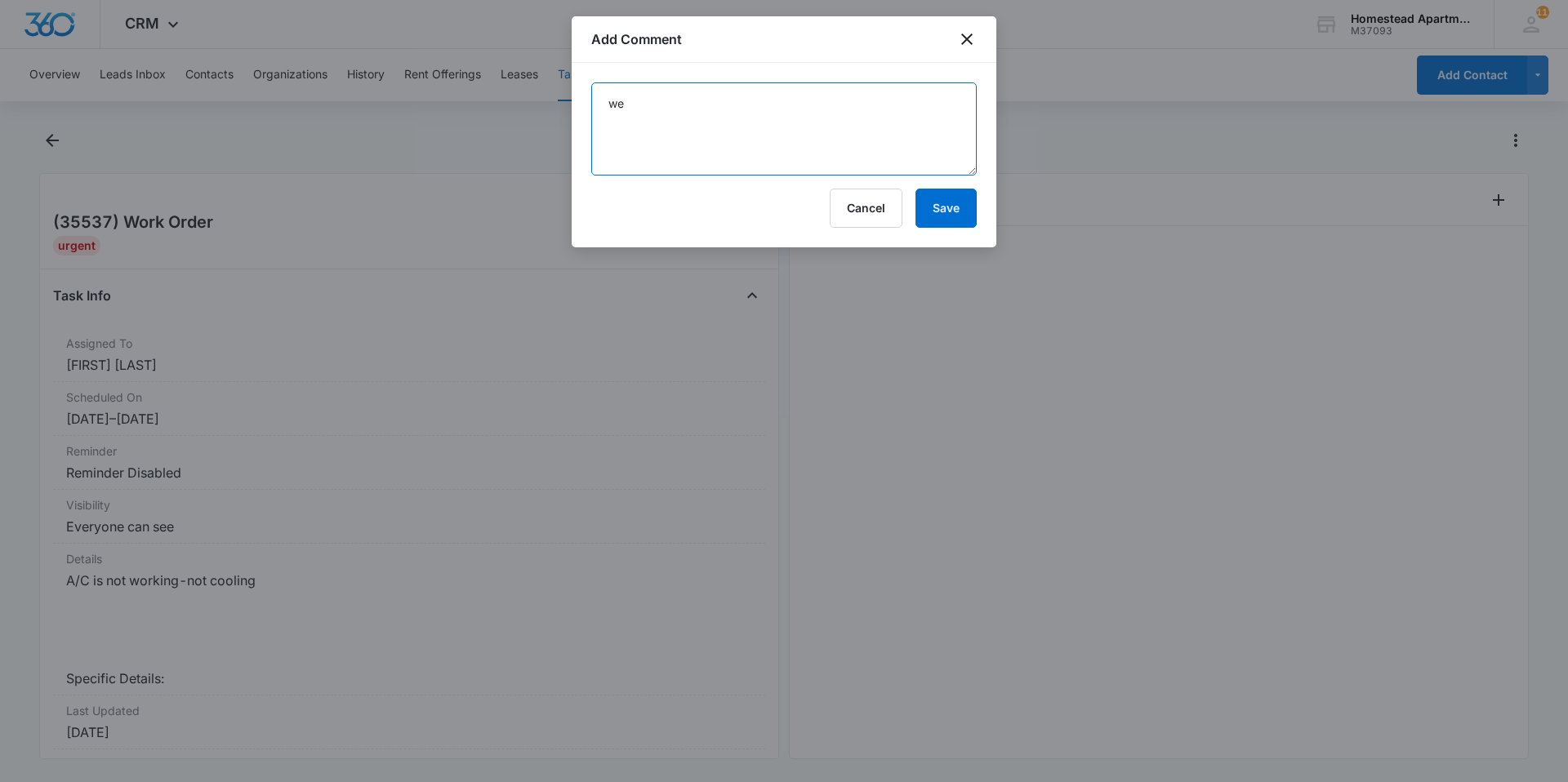 type on "w" 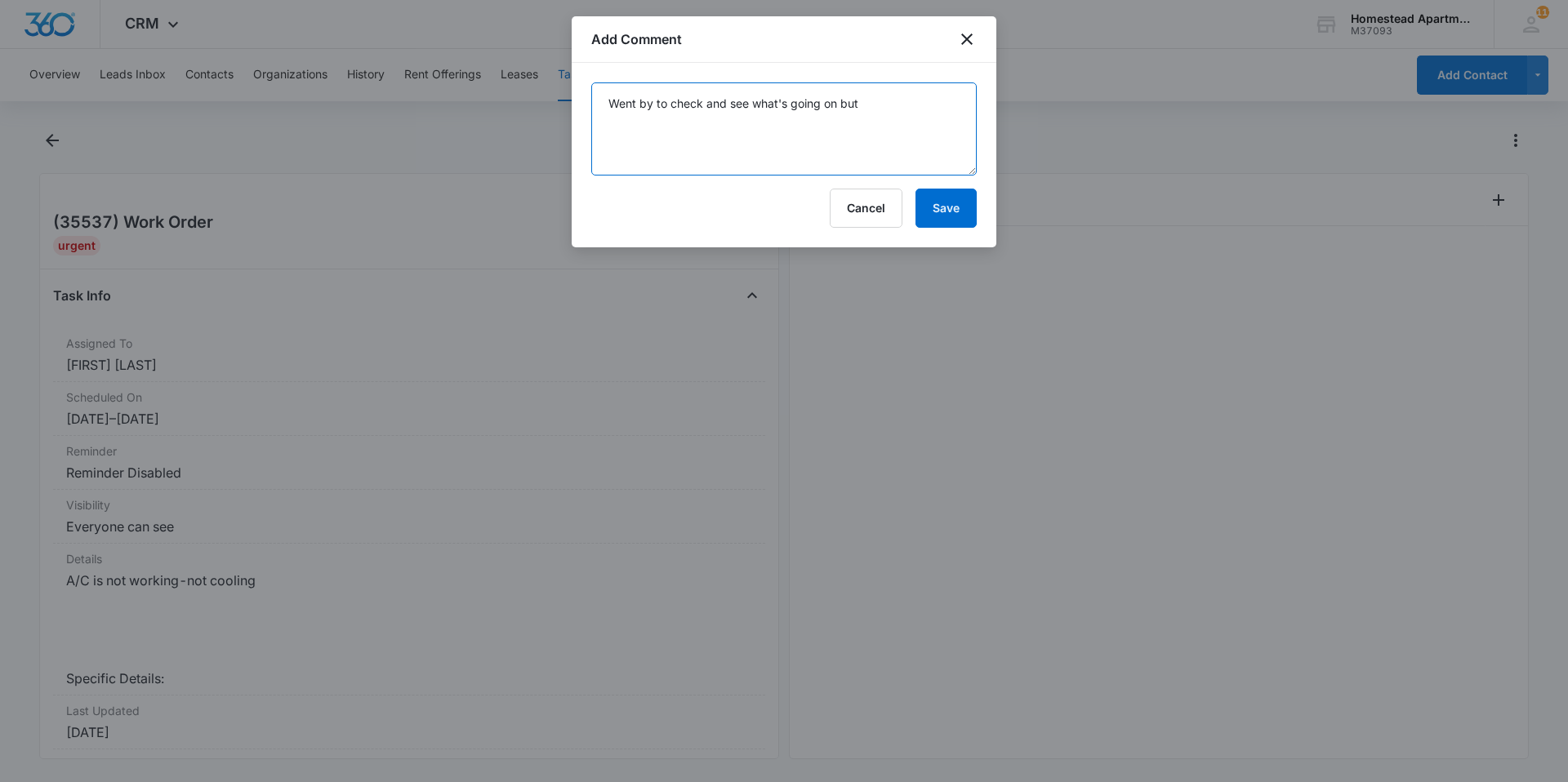 click on "Went by to check and see what's going on but" at bounding box center [784, 129] 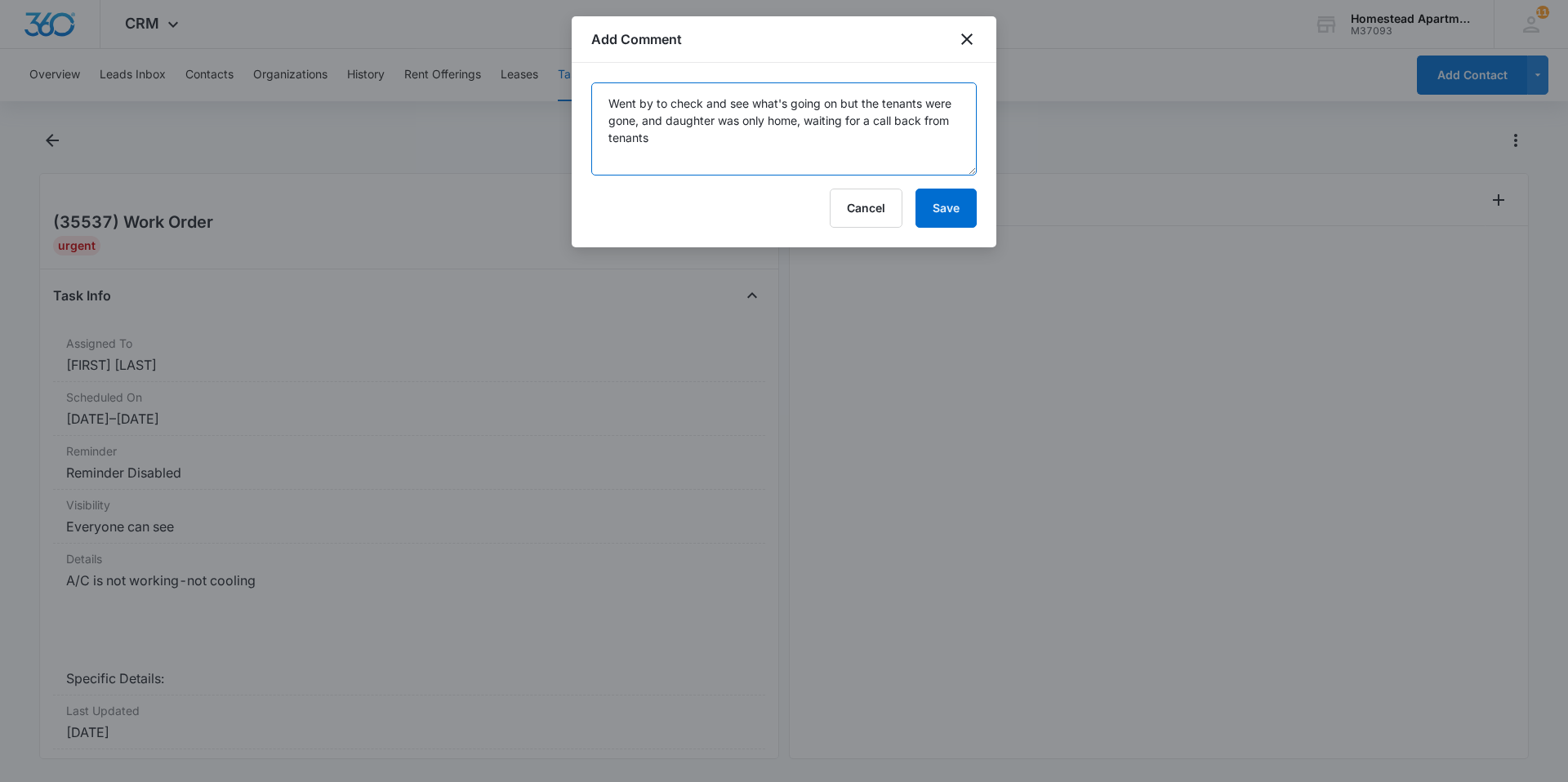click on "Went by to check and see what's going on but the tenants were gone, and daughter was only home, waiting for a call back from tenants" at bounding box center [784, 129] 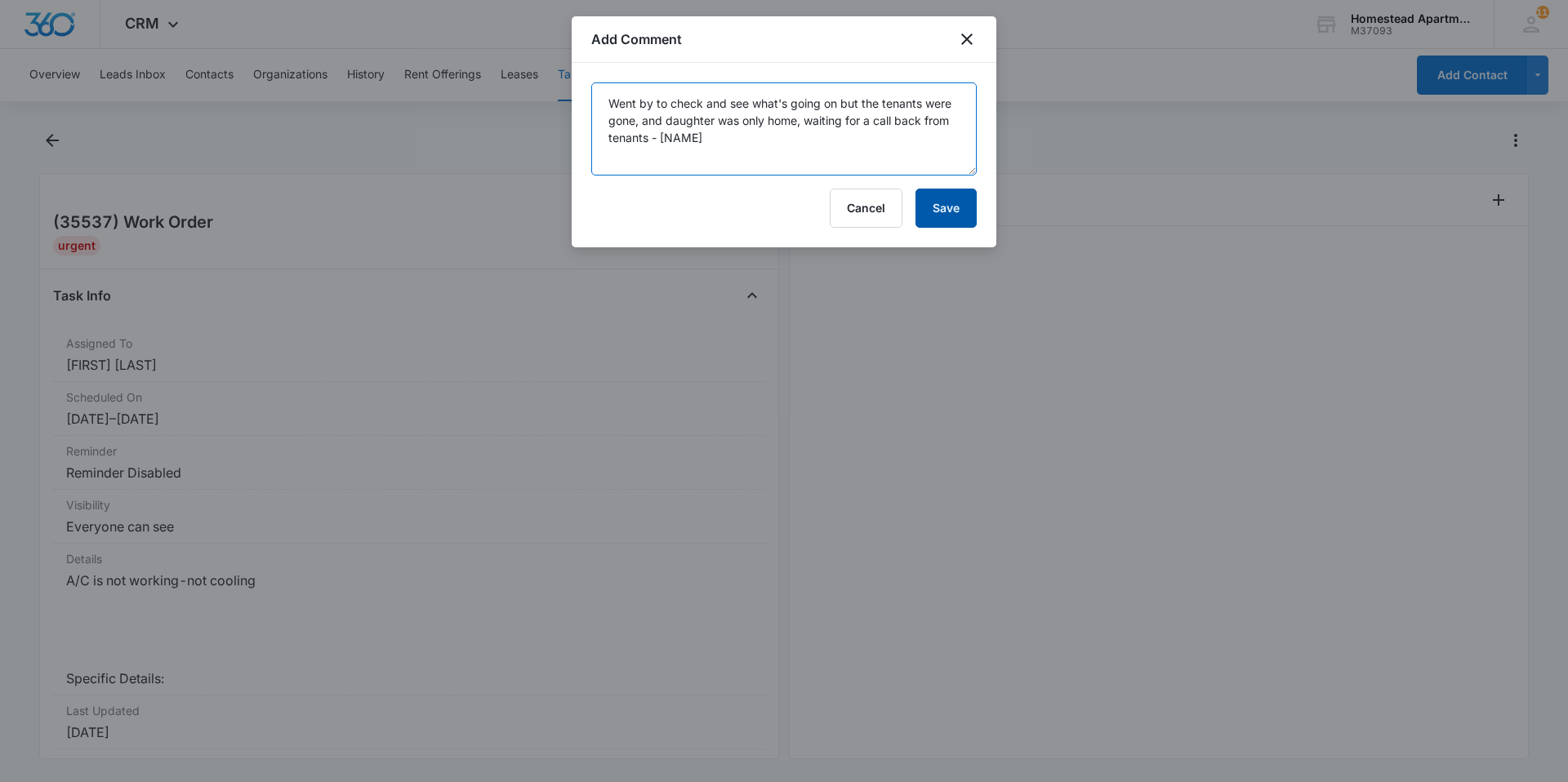 type on "Went by to check and see what's going on but the tenants were gone, and daughter was only home, waiting for a call back from tenants - Carlos" 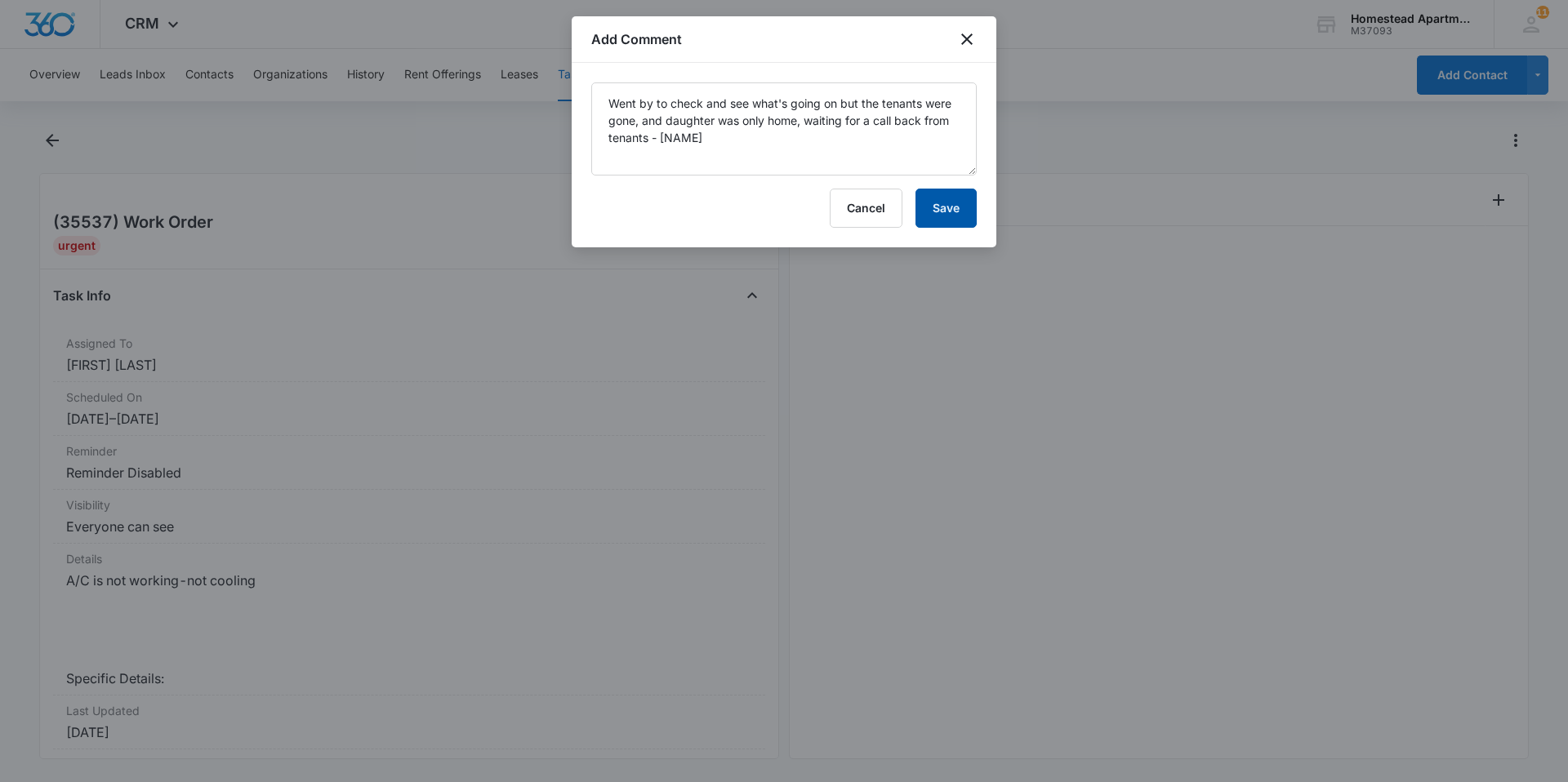 click on "Save" at bounding box center (946, 208) 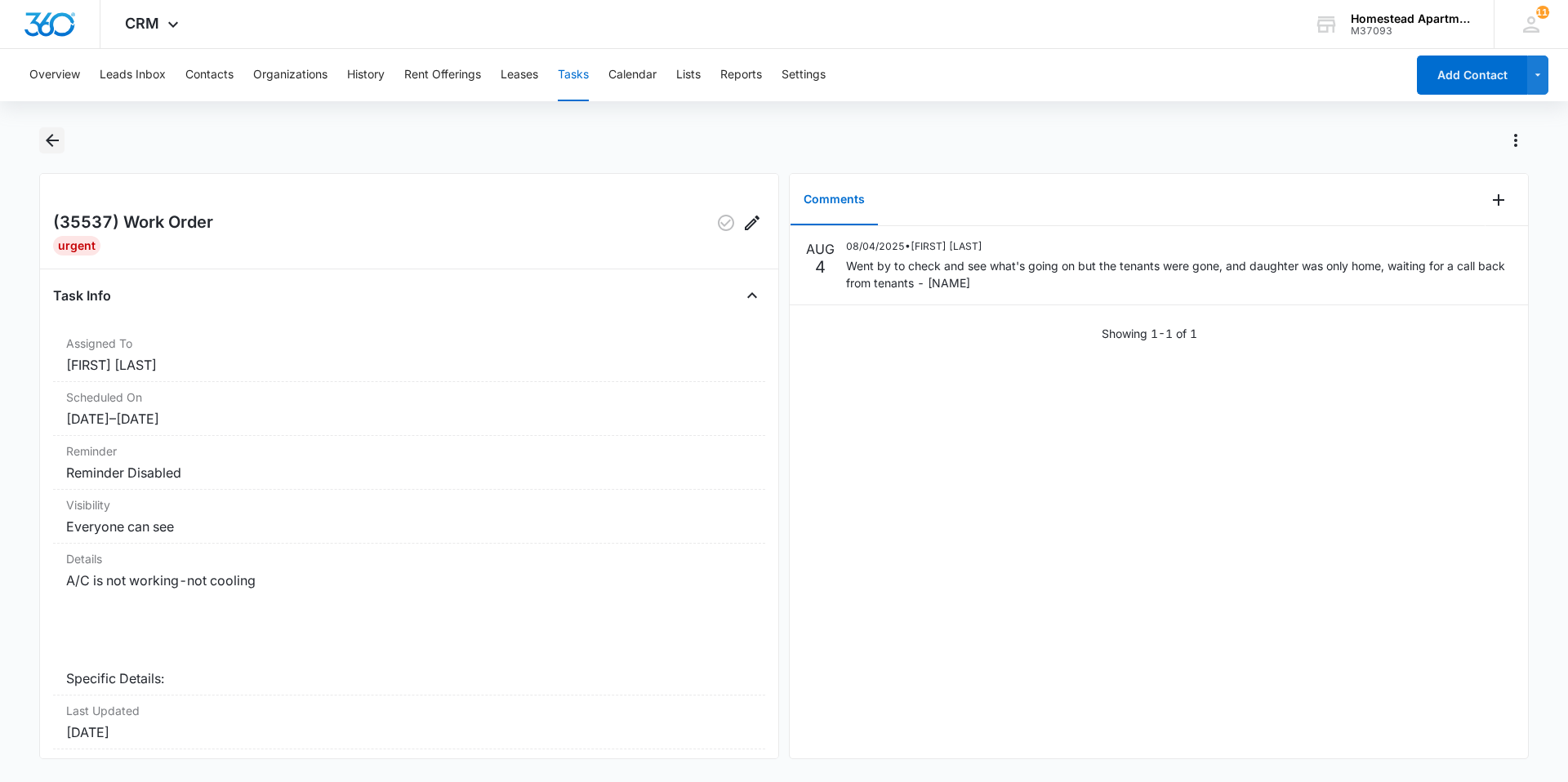 click 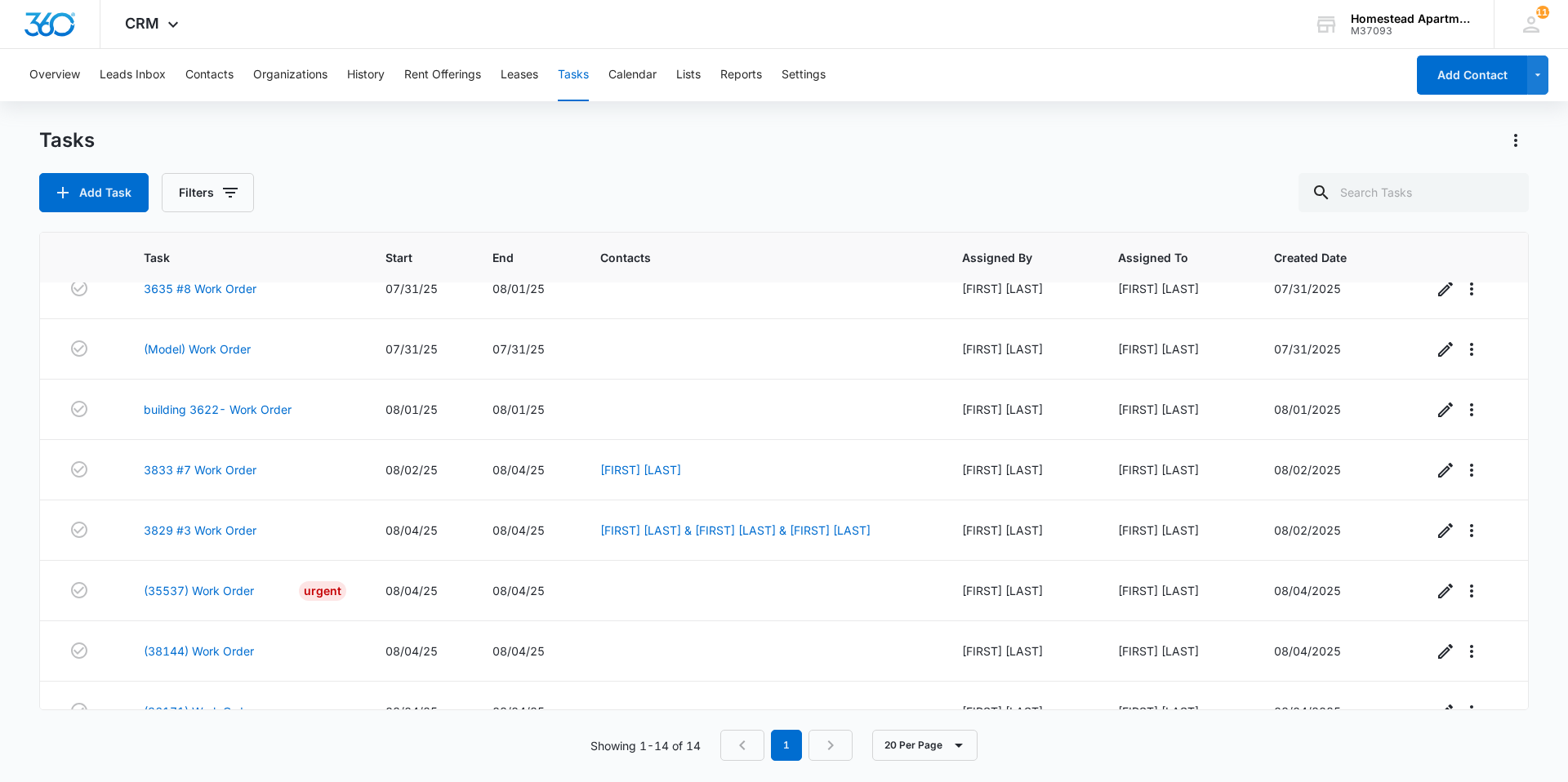 scroll, scrollTop: 419, scrollLeft: 0, axis: vertical 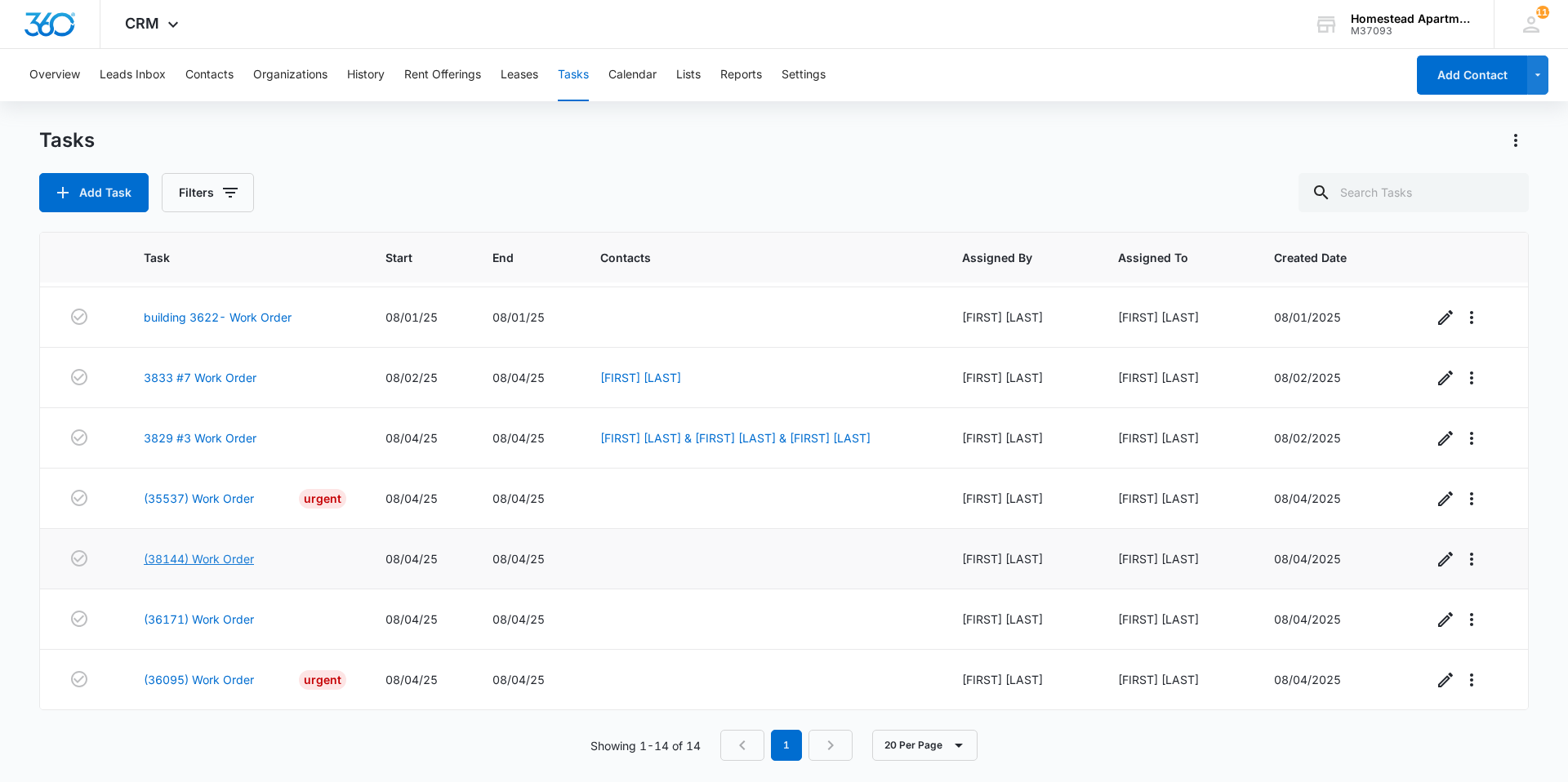 click on "(38144) Work Order" at bounding box center [198, 558] 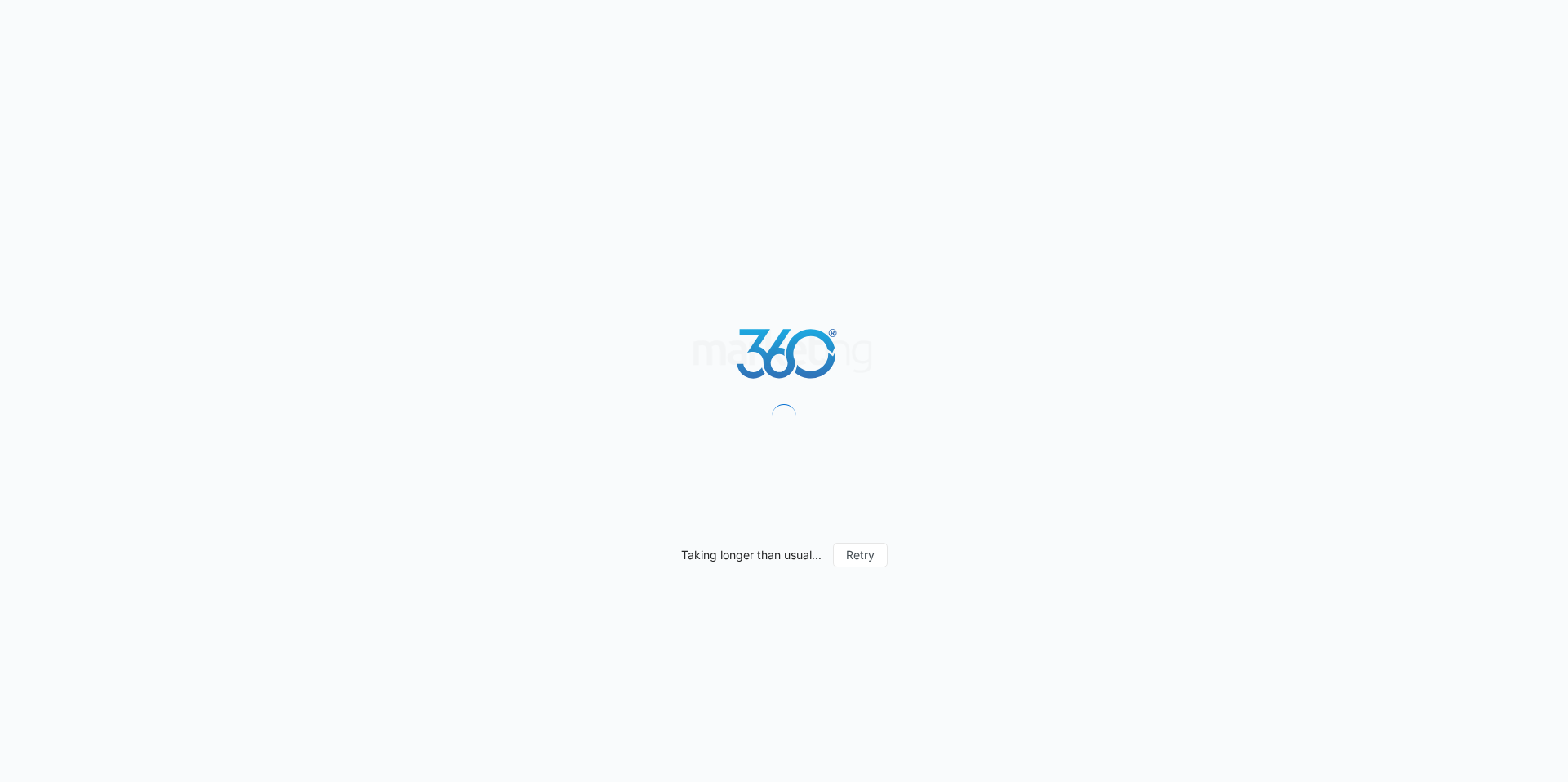 scroll, scrollTop: 0, scrollLeft: 0, axis: both 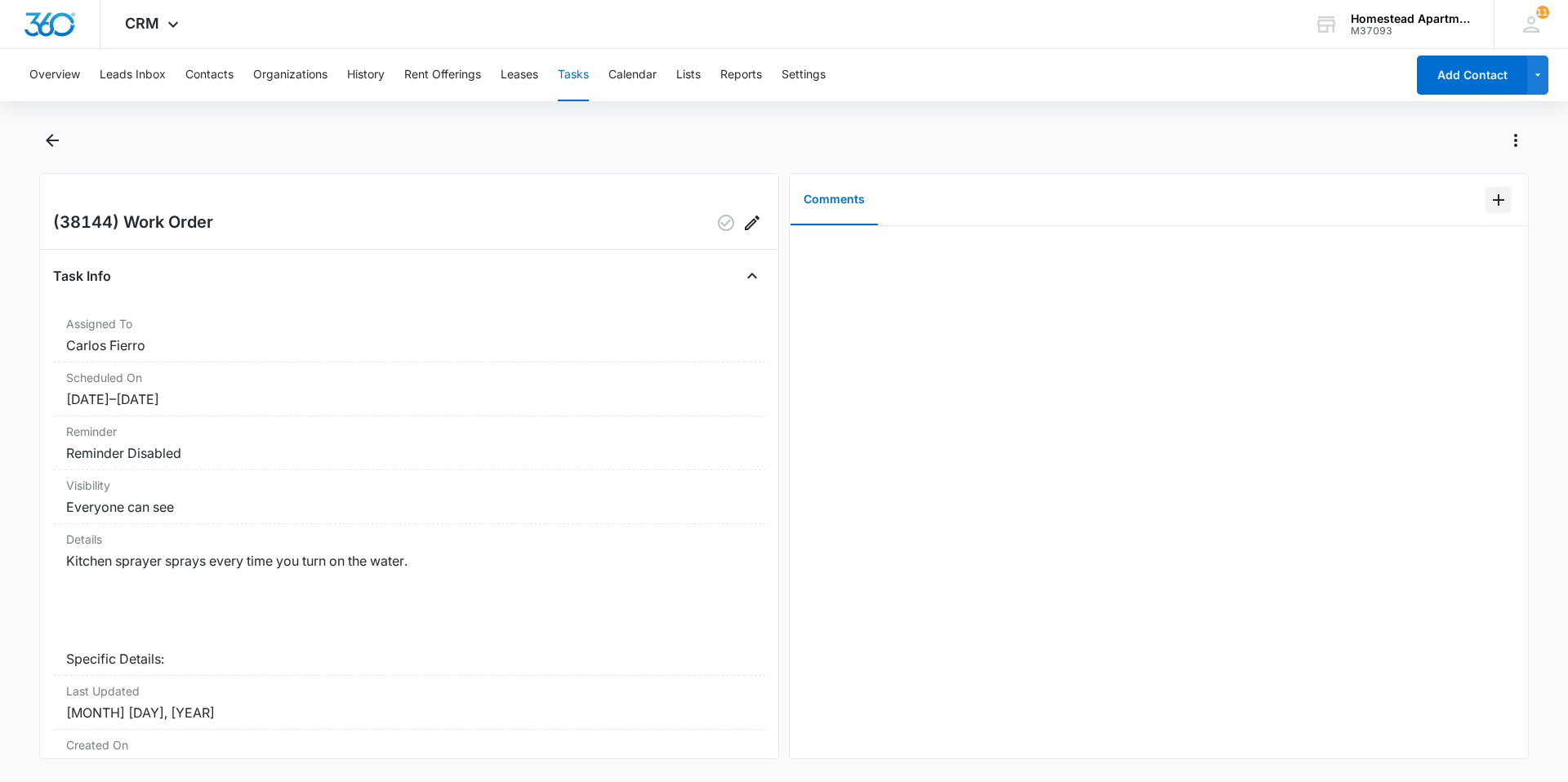 click 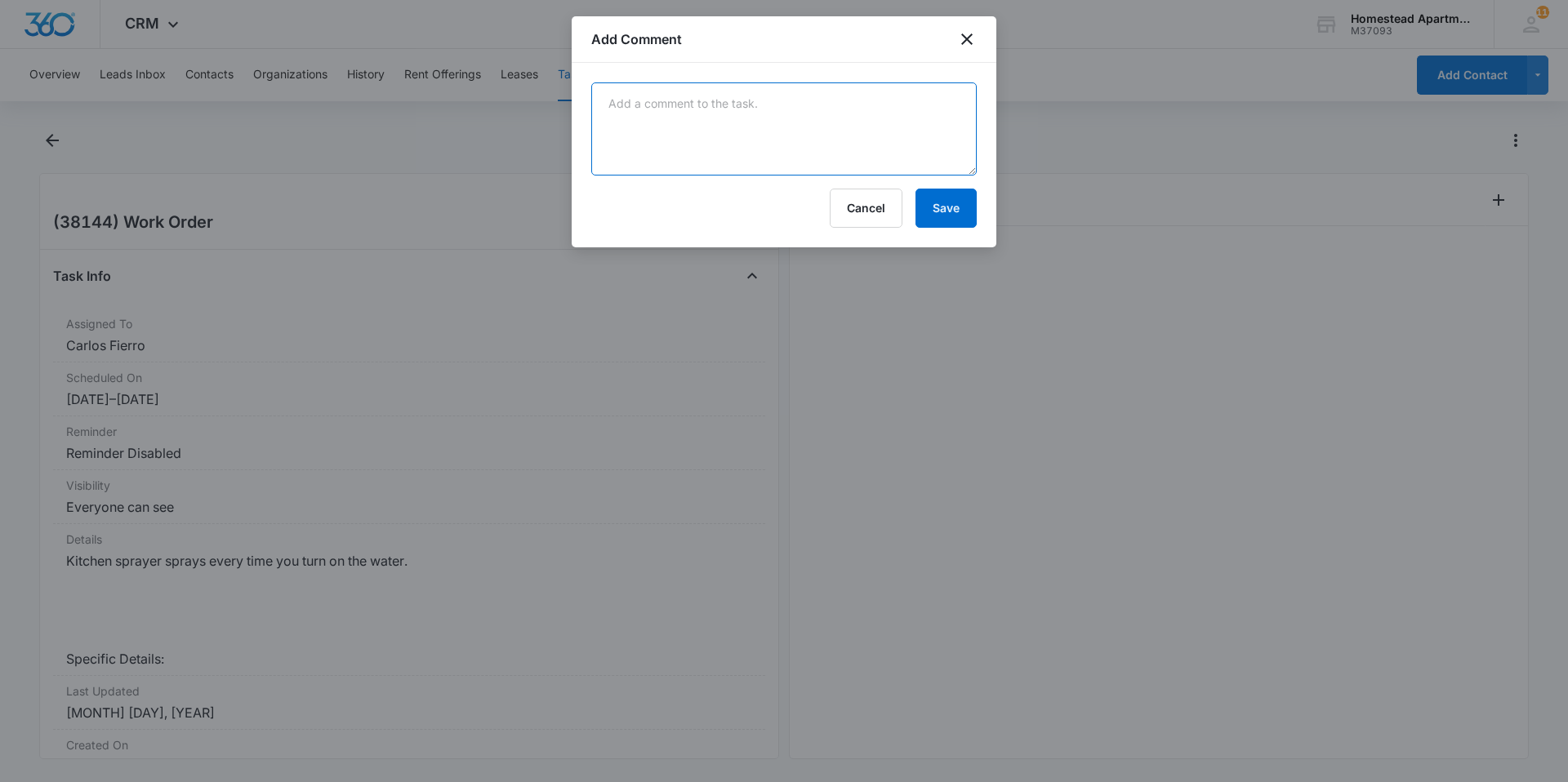 click at bounding box center [784, 129] 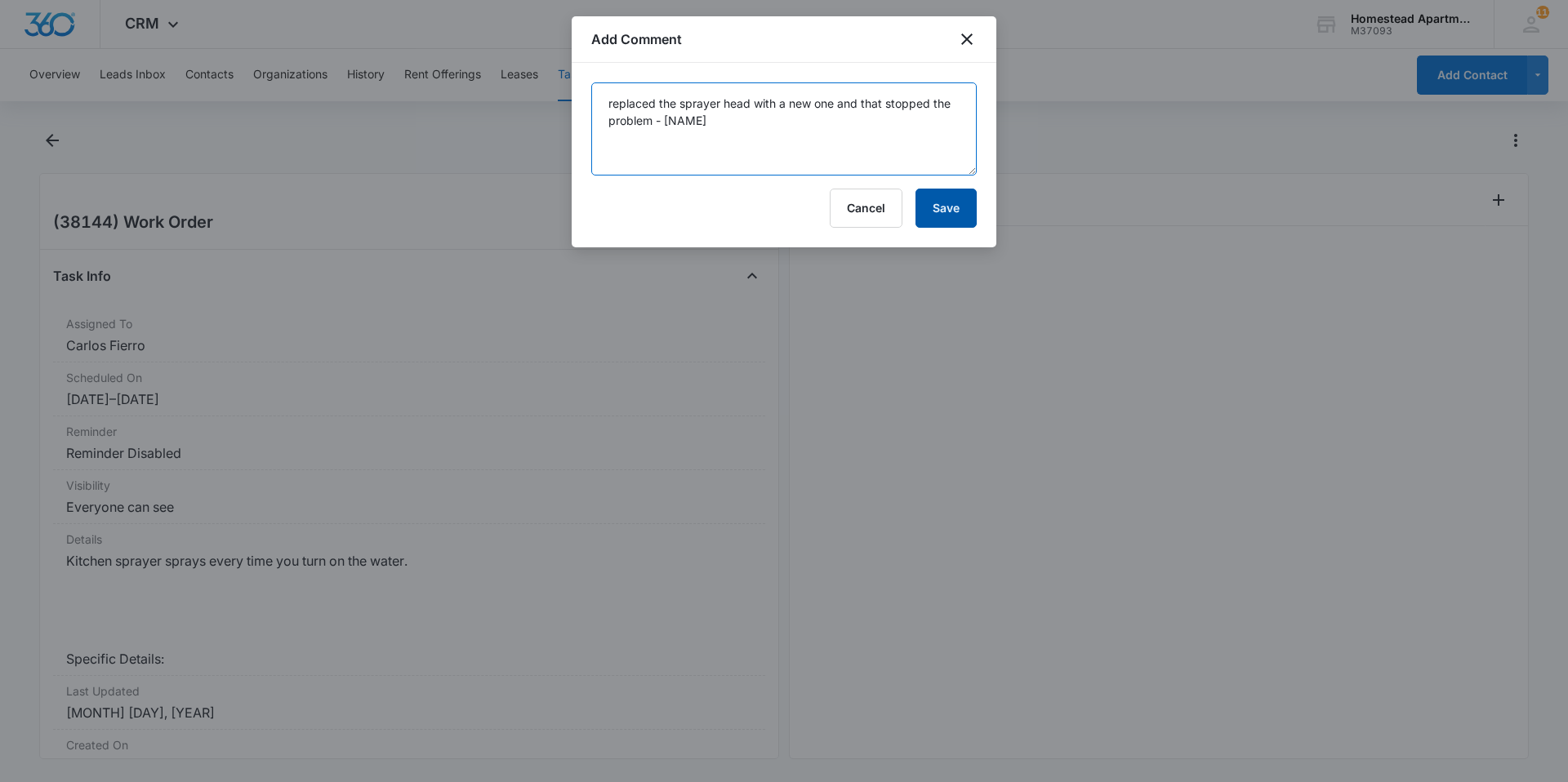 type on "replaced the sprayer head with a new one and that stopped the problem - [NAME]" 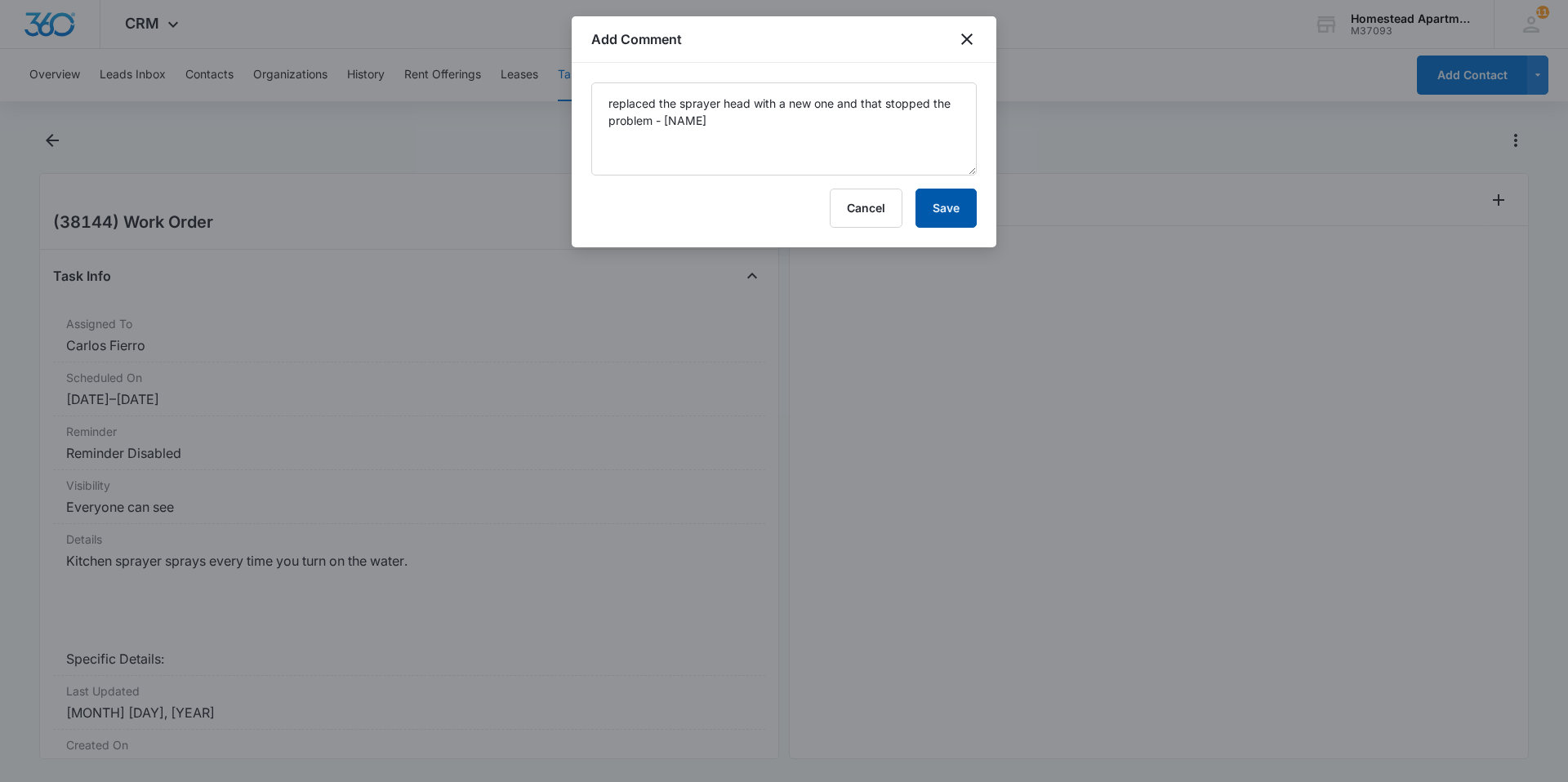click on "Save" at bounding box center (946, 208) 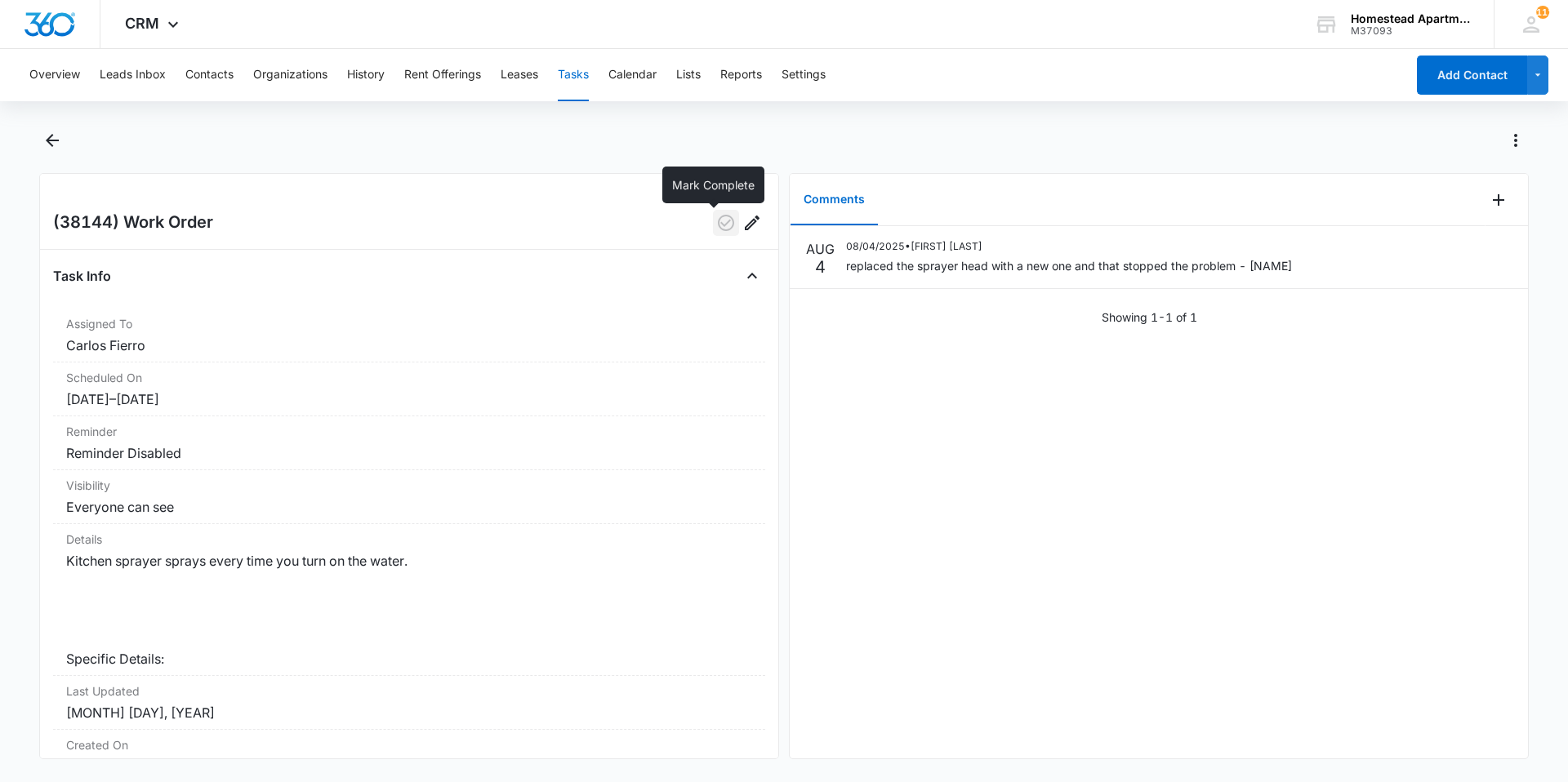 click 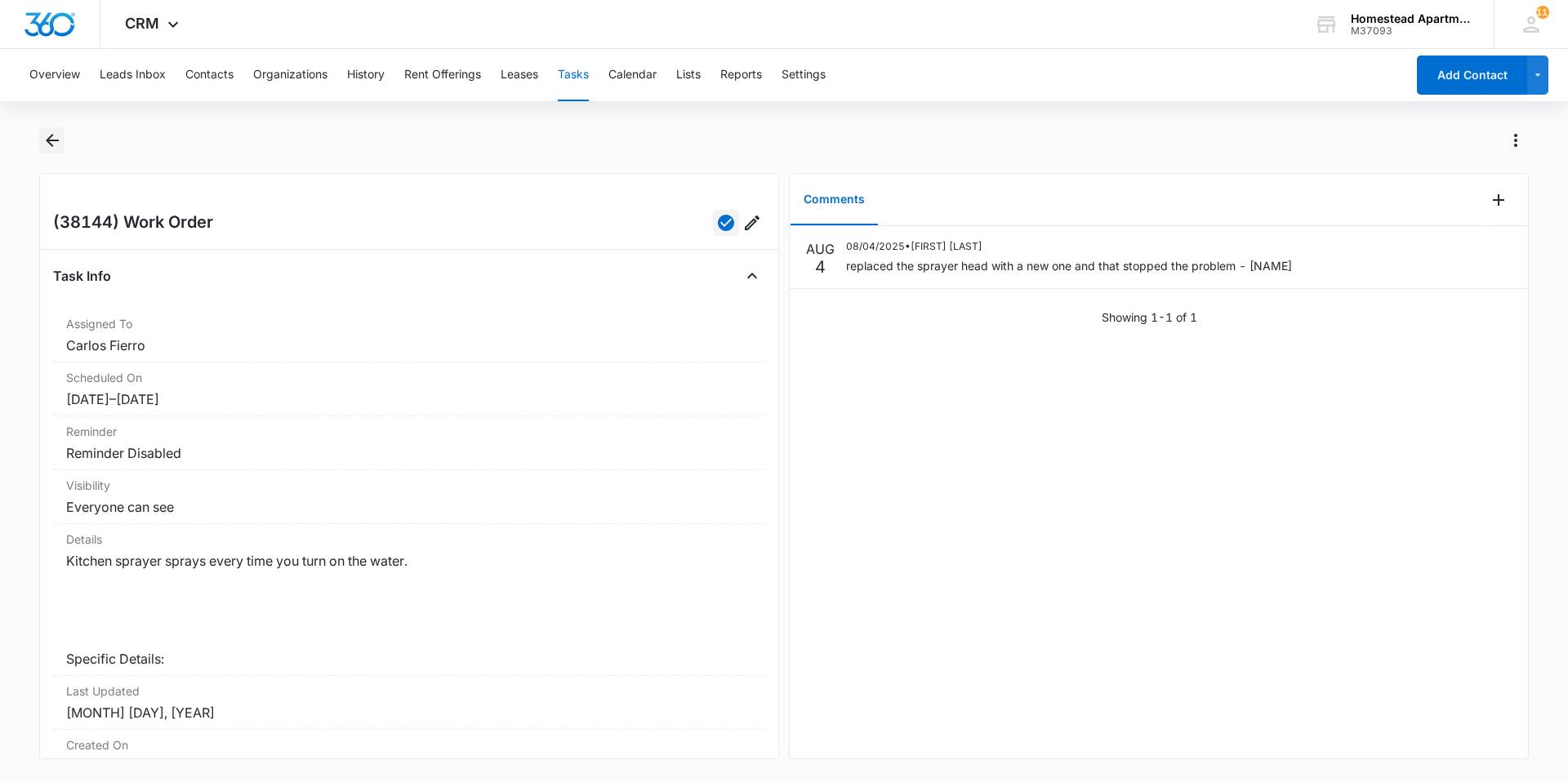 click 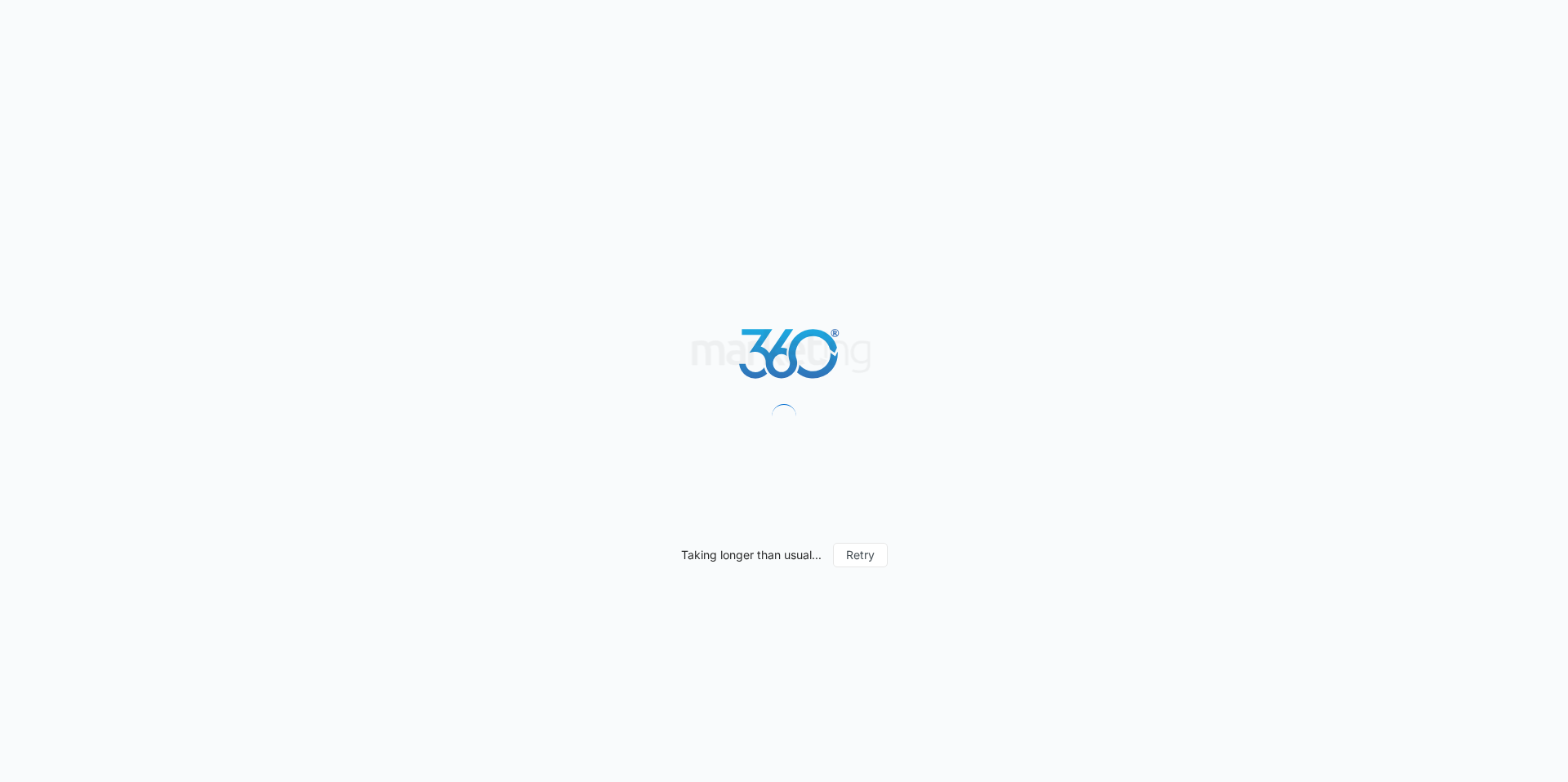 scroll, scrollTop: 0, scrollLeft: 0, axis: both 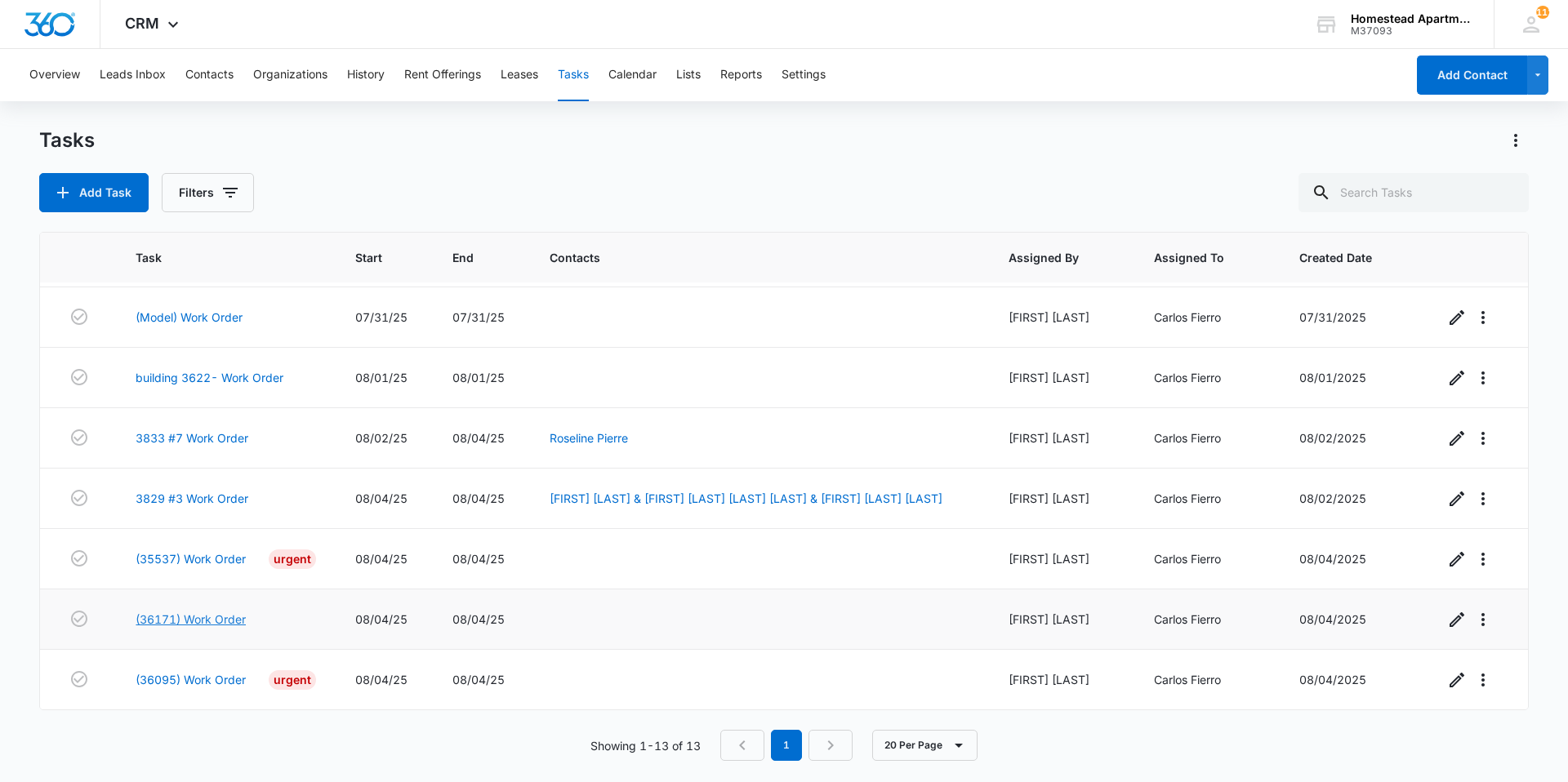 click on "(36171) Work Order" at bounding box center (190, 619) 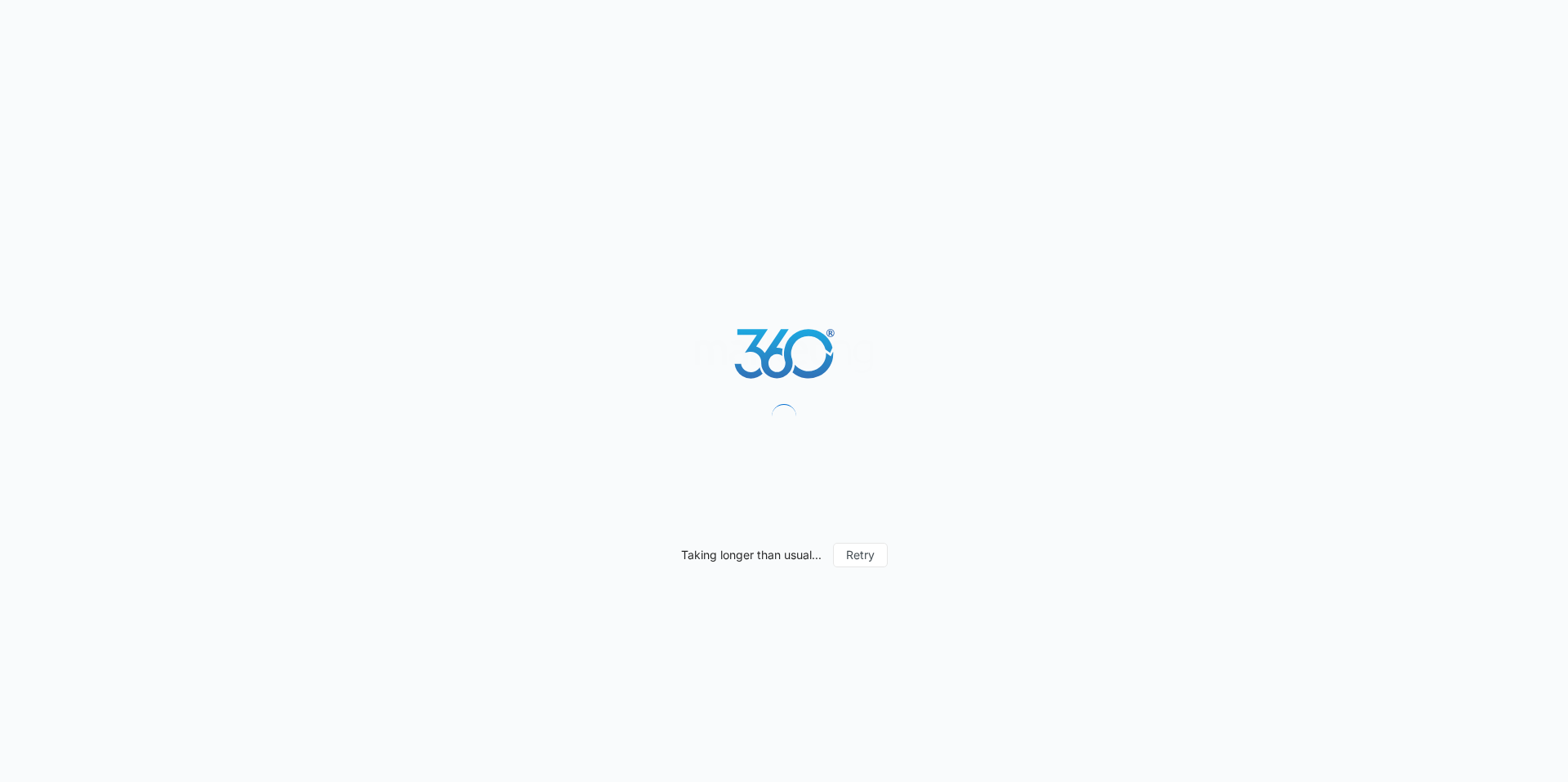 scroll, scrollTop: 0, scrollLeft: 0, axis: both 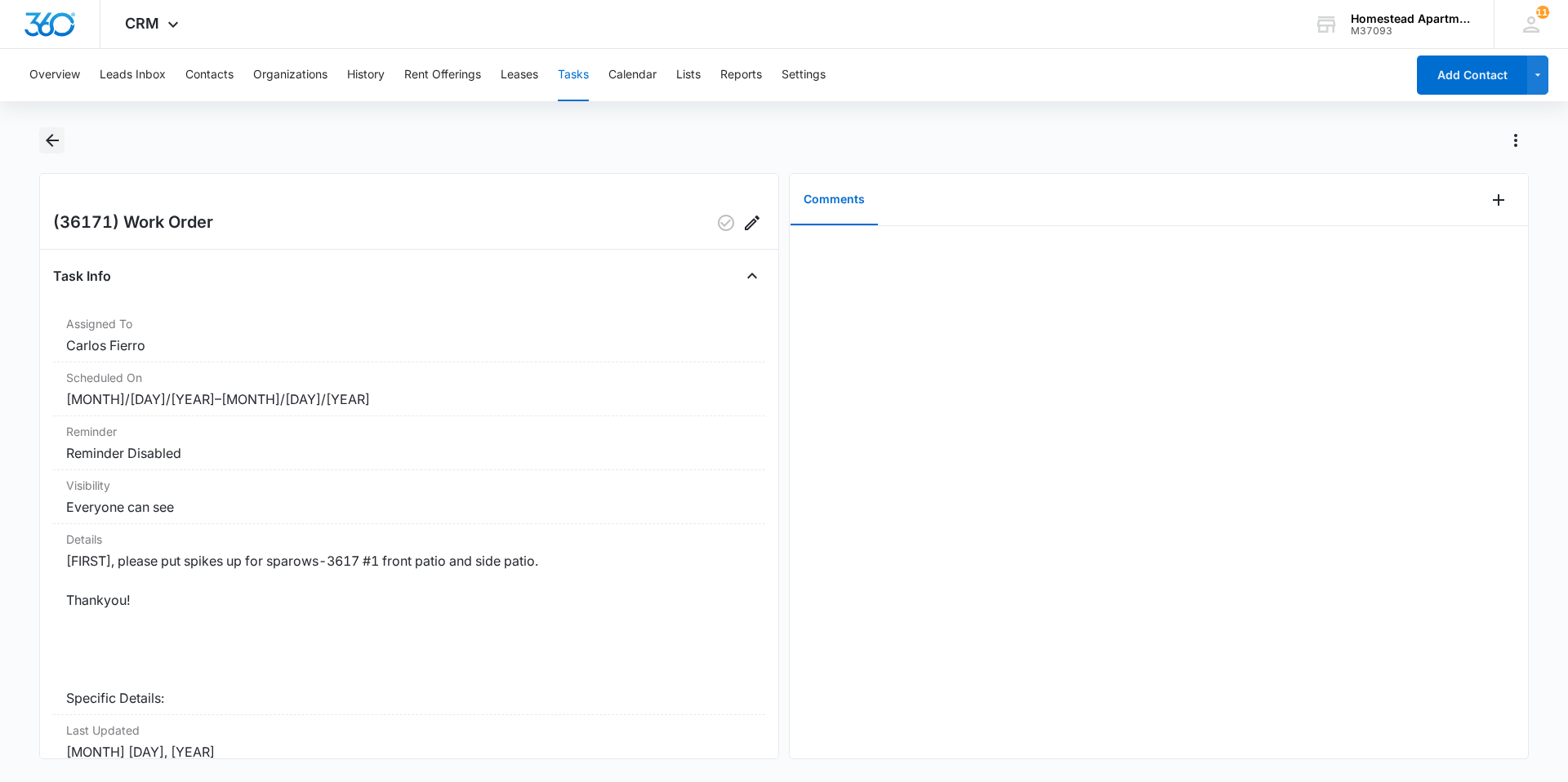 click 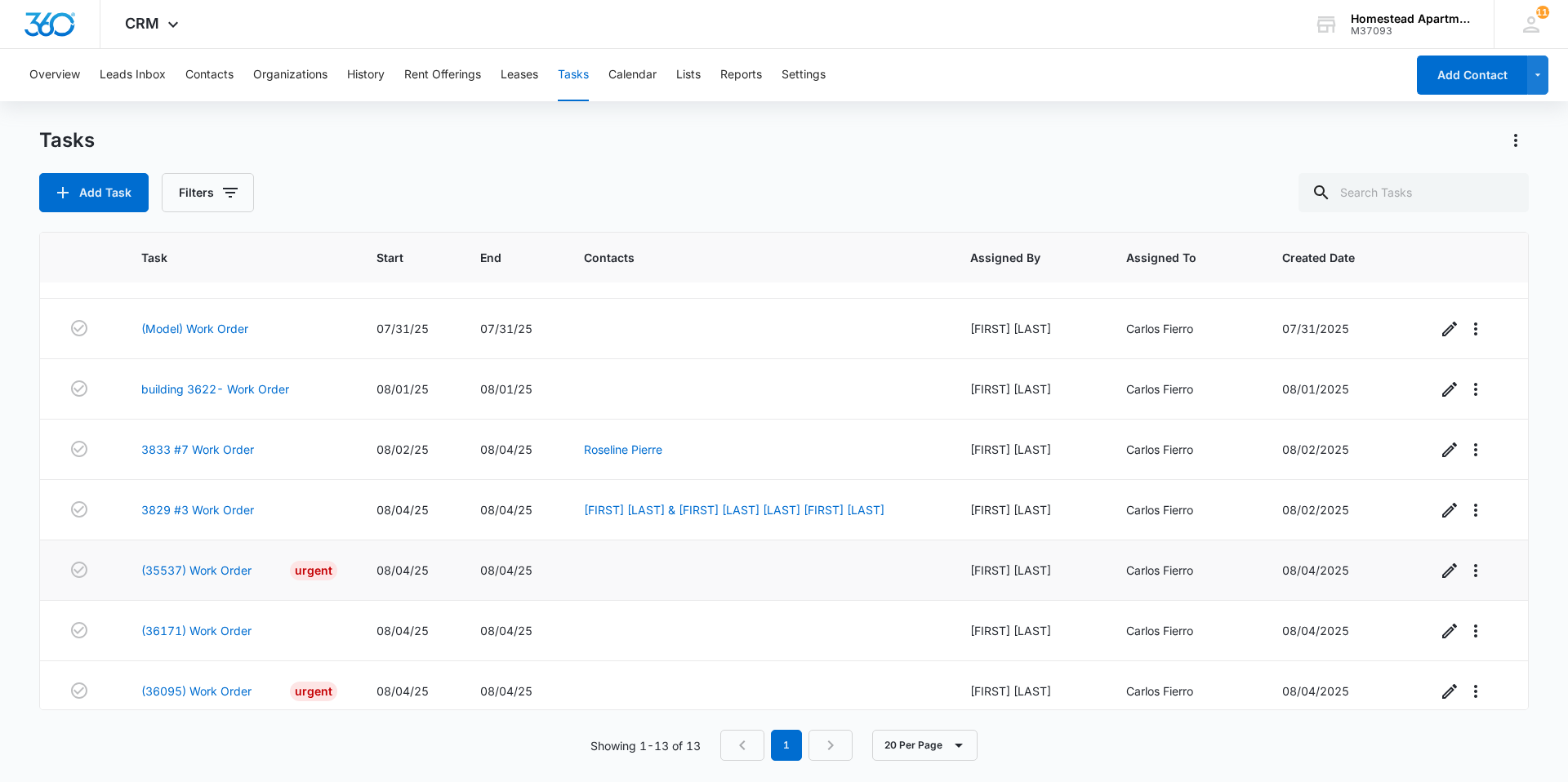 scroll, scrollTop: 358, scrollLeft: 0, axis: vertical 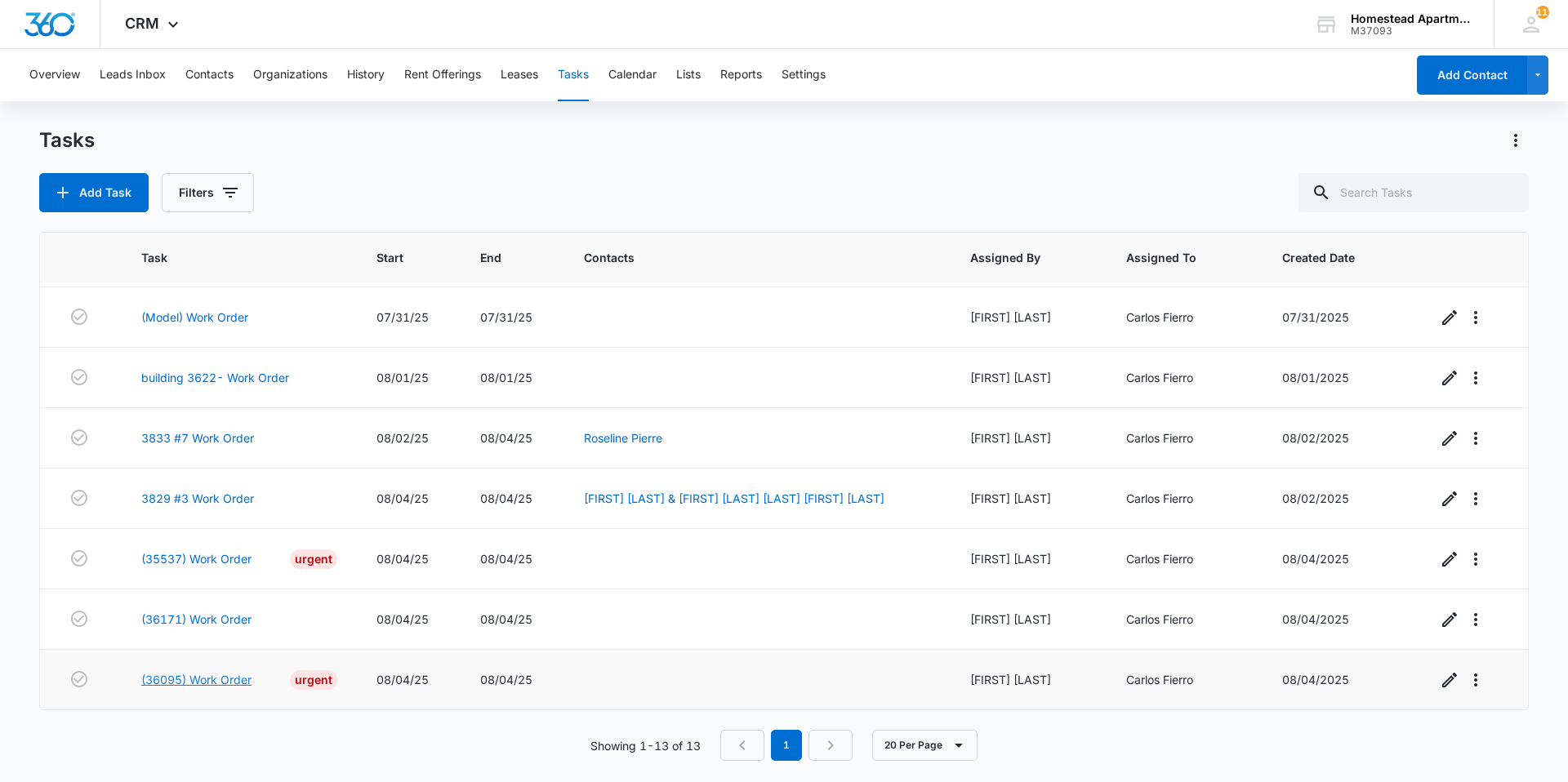 click on "(36095) Work Order" at bounding box center [196, 679] 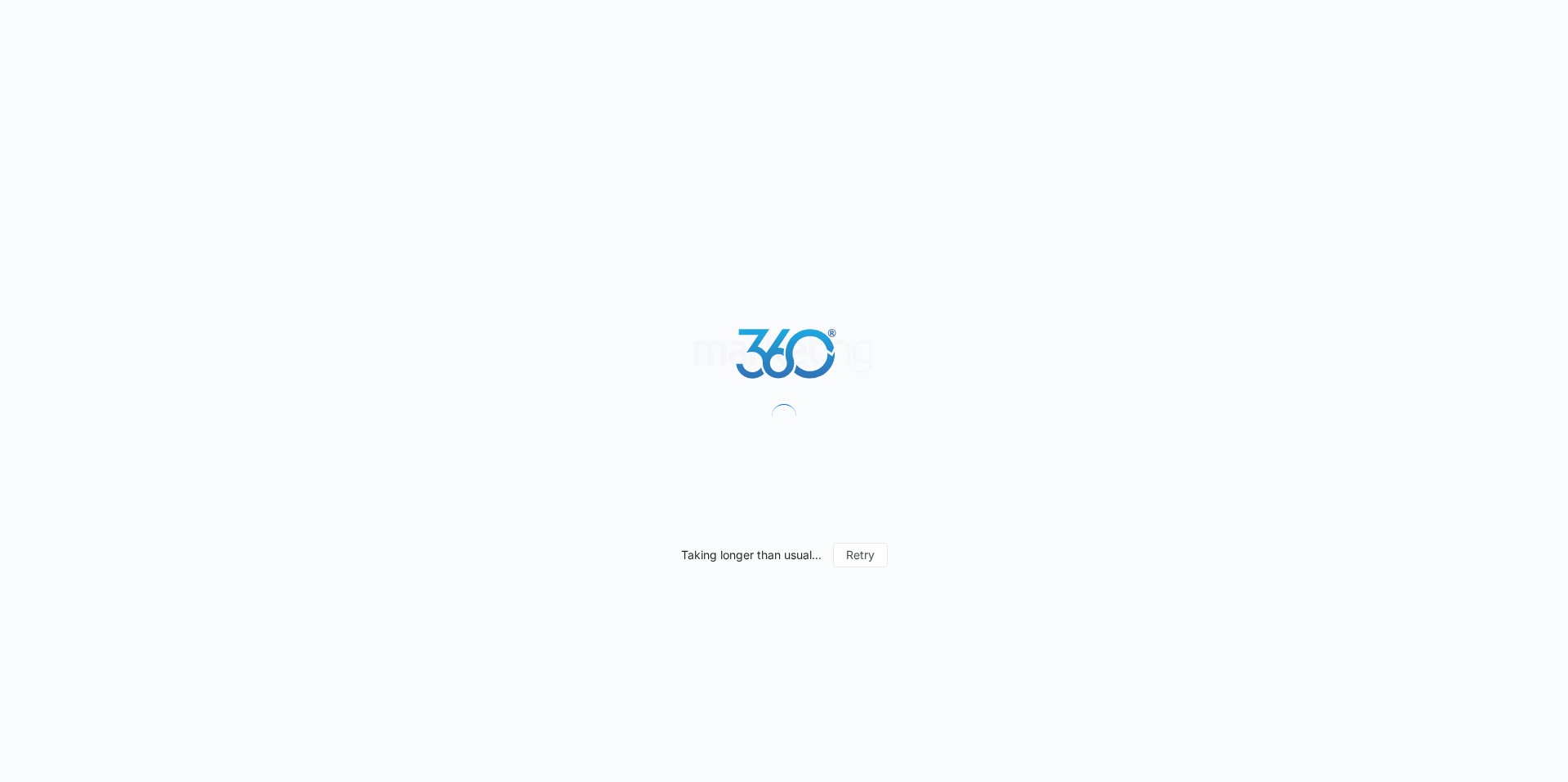 scroll, scrollTop: 0, scrollLeft: 0, axis: both 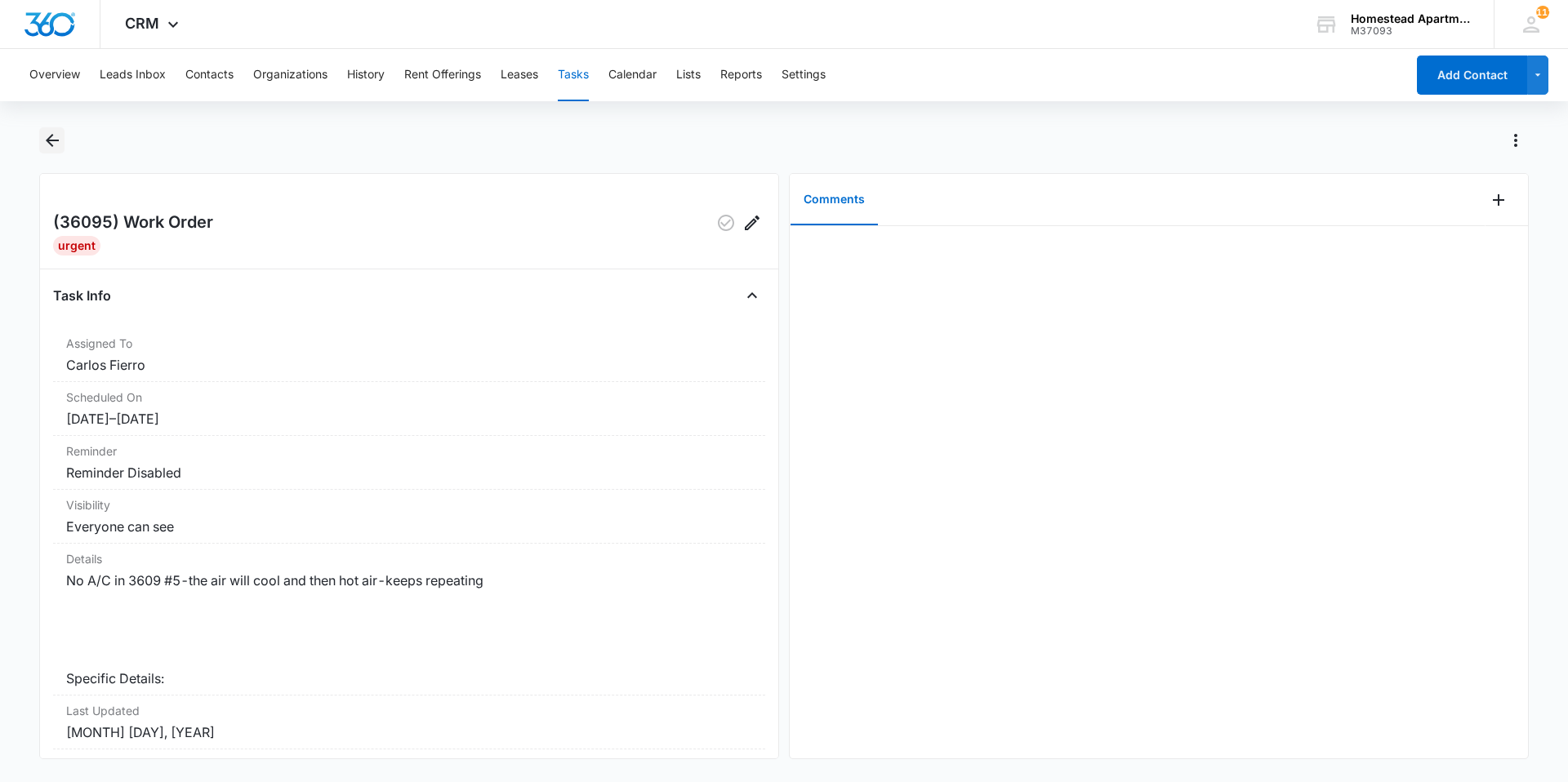 click 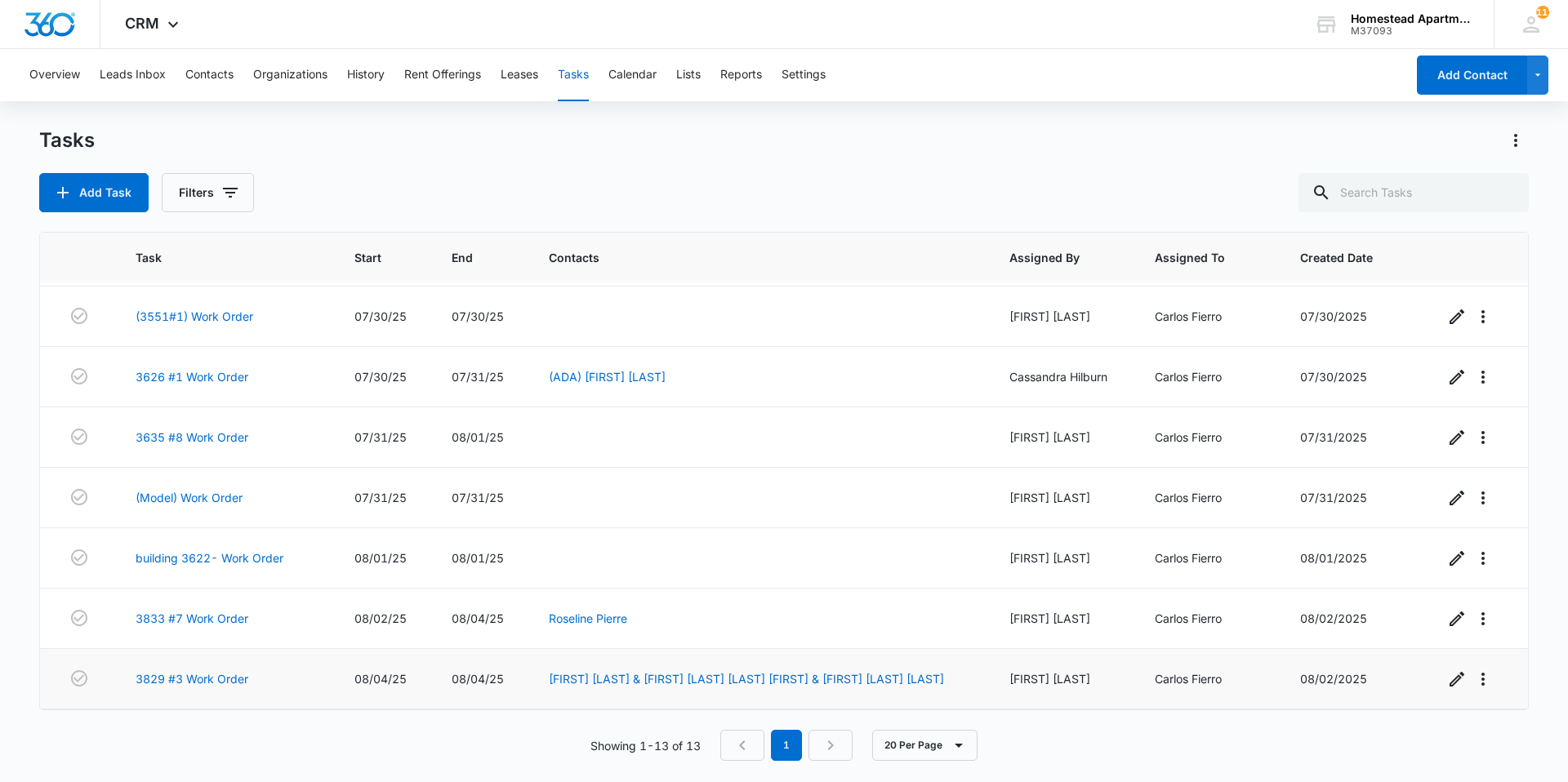 scroll, scrollTop: 358, scrollLeft: 0, axis: vertical 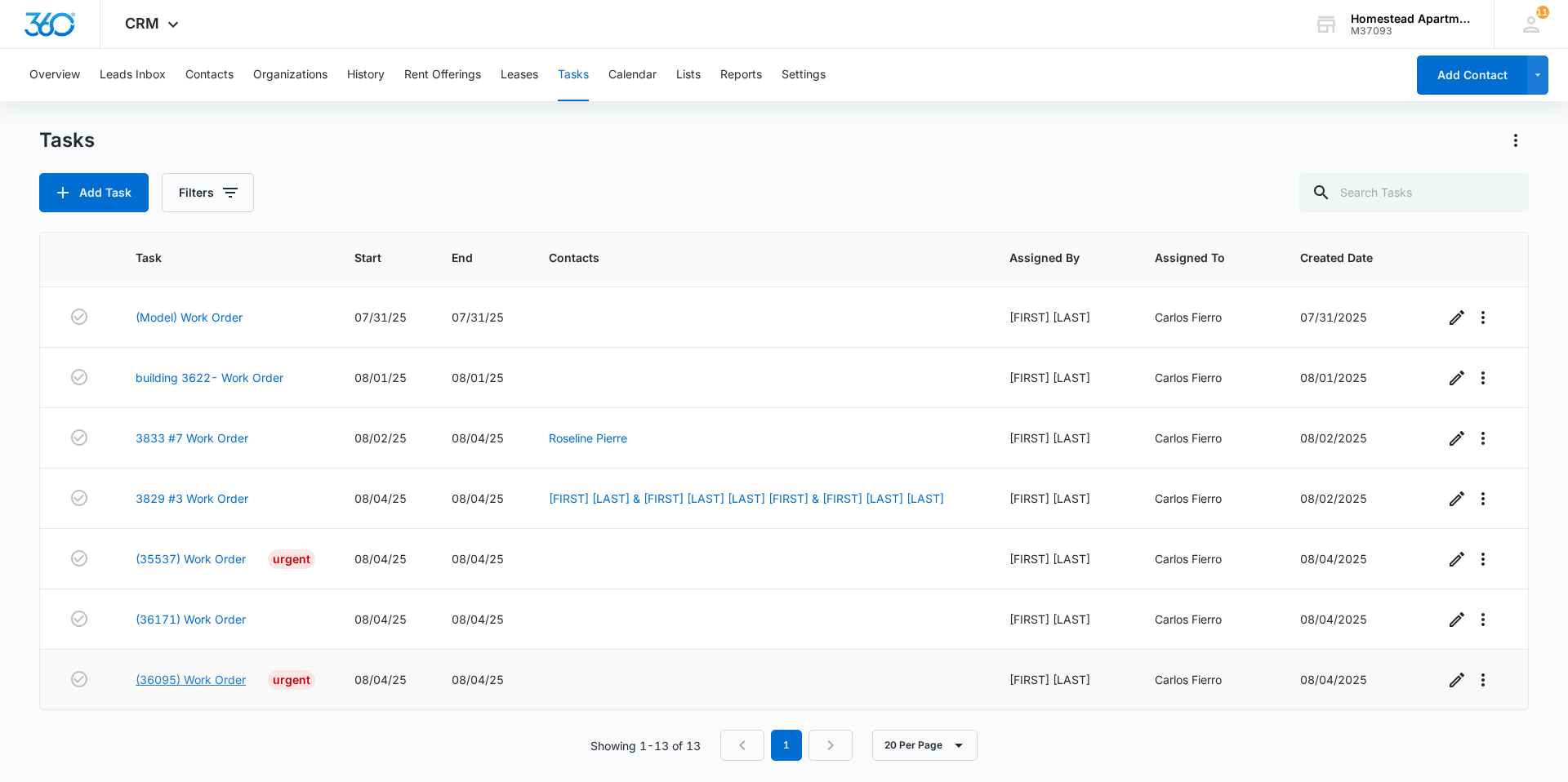 click on "(36095) Work Order" at bounding box center [190, 679] 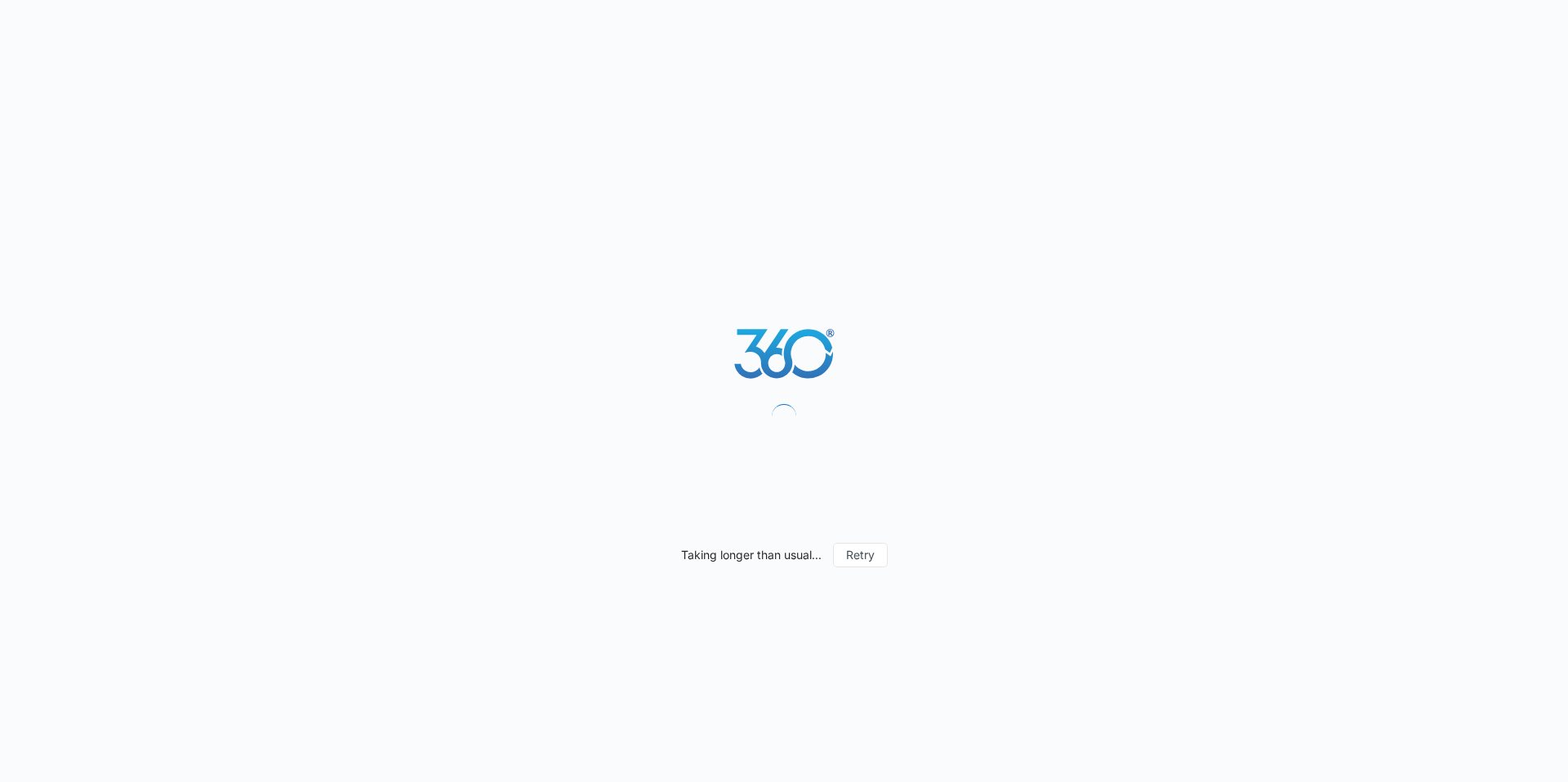 scroll, scrollTop: 0, scrollLeft: 0, axis: both 